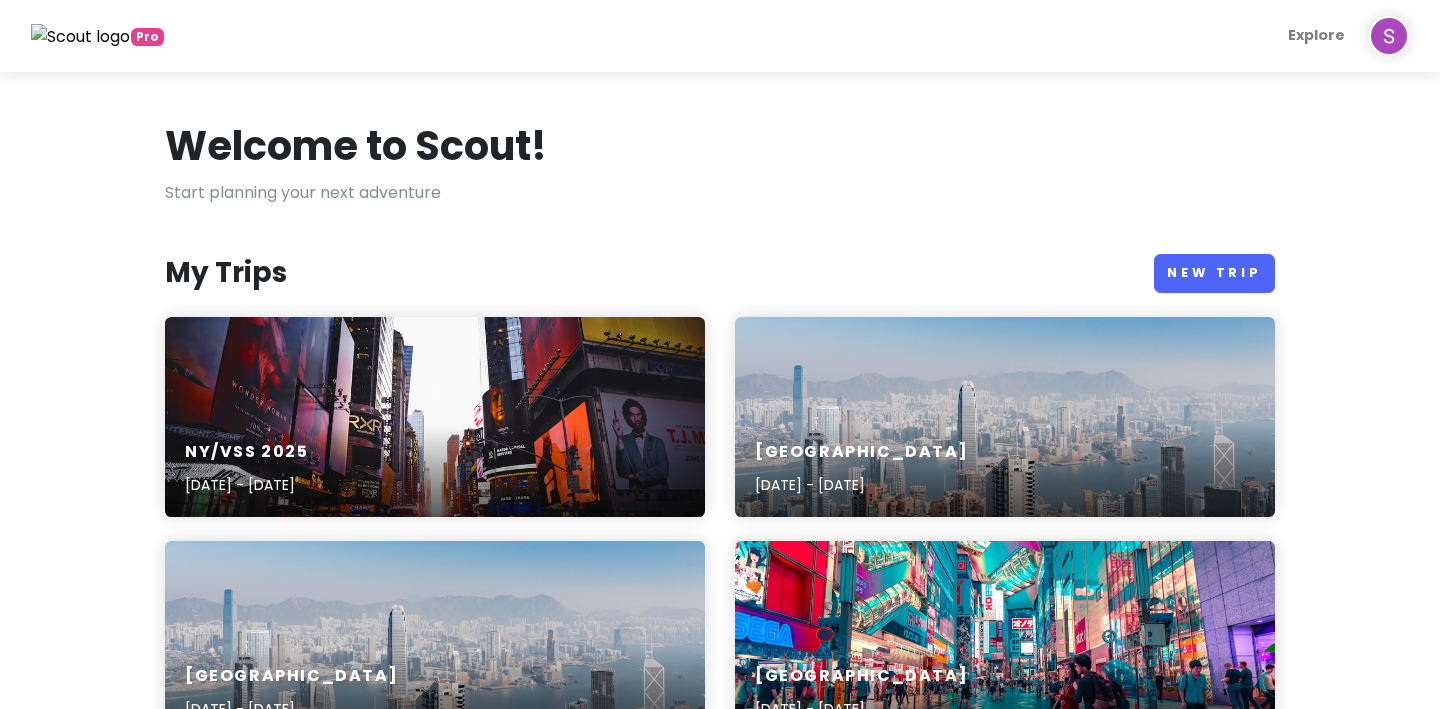 scroll, scrollTop: 0, scrollLeft: 0, axis: both 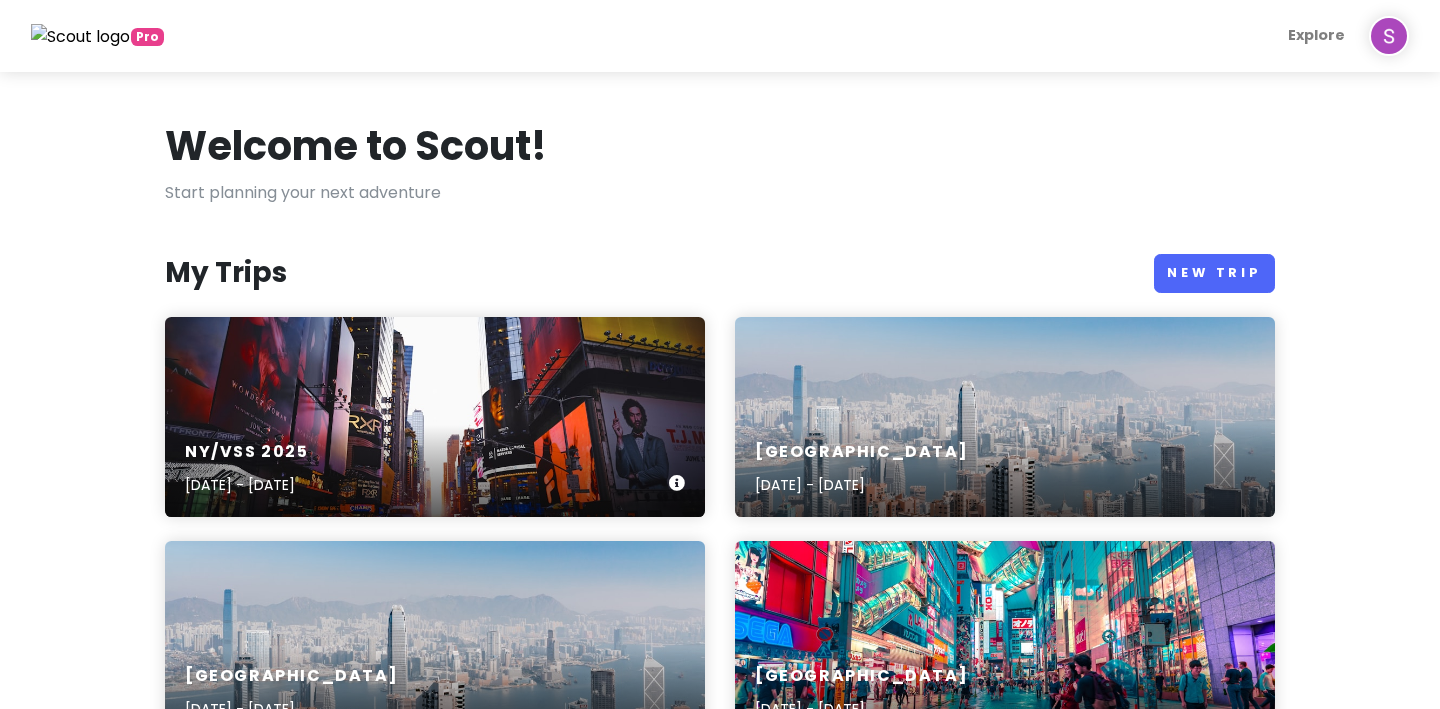 click on "NY/VSS [DATE], 2025 - [DATE]" at bounding box center (435, 417) 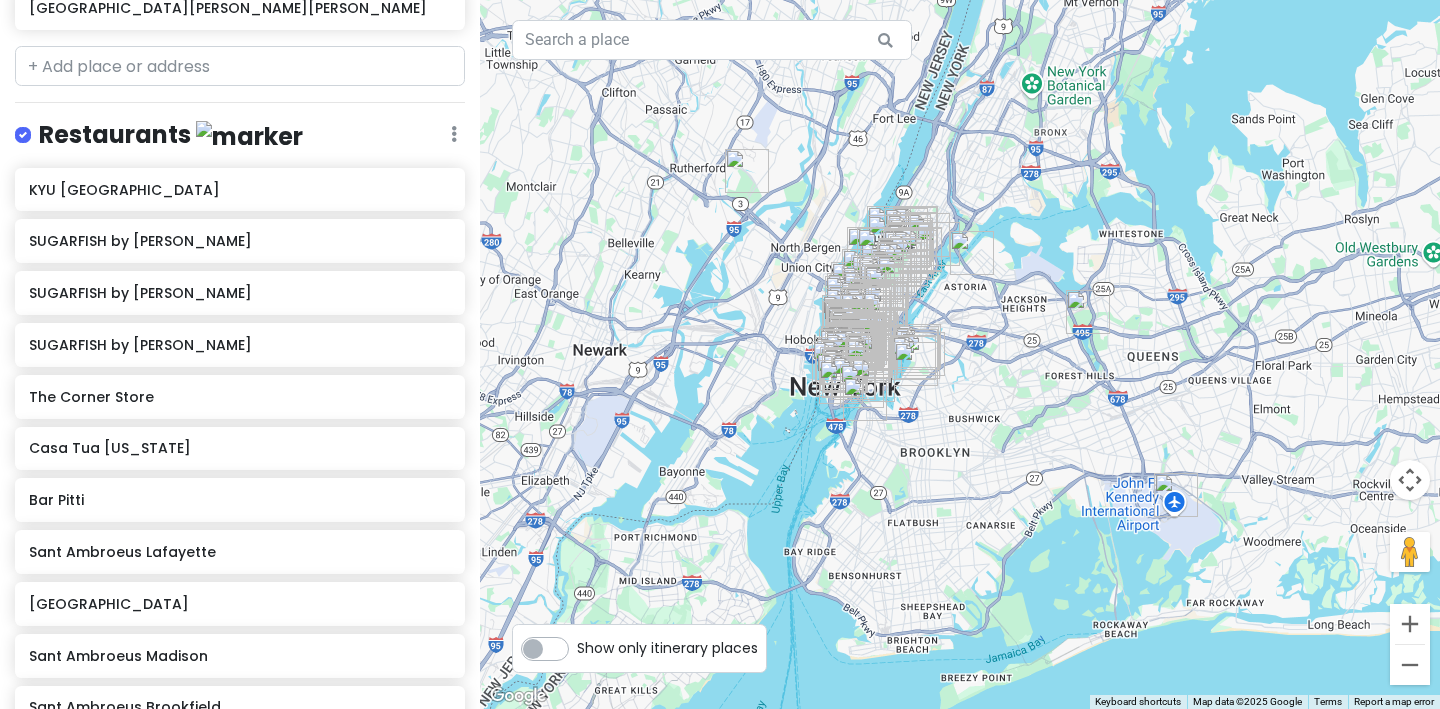 scroll, scrollTop: 1566, scrollLeft: 0, axis: vertical 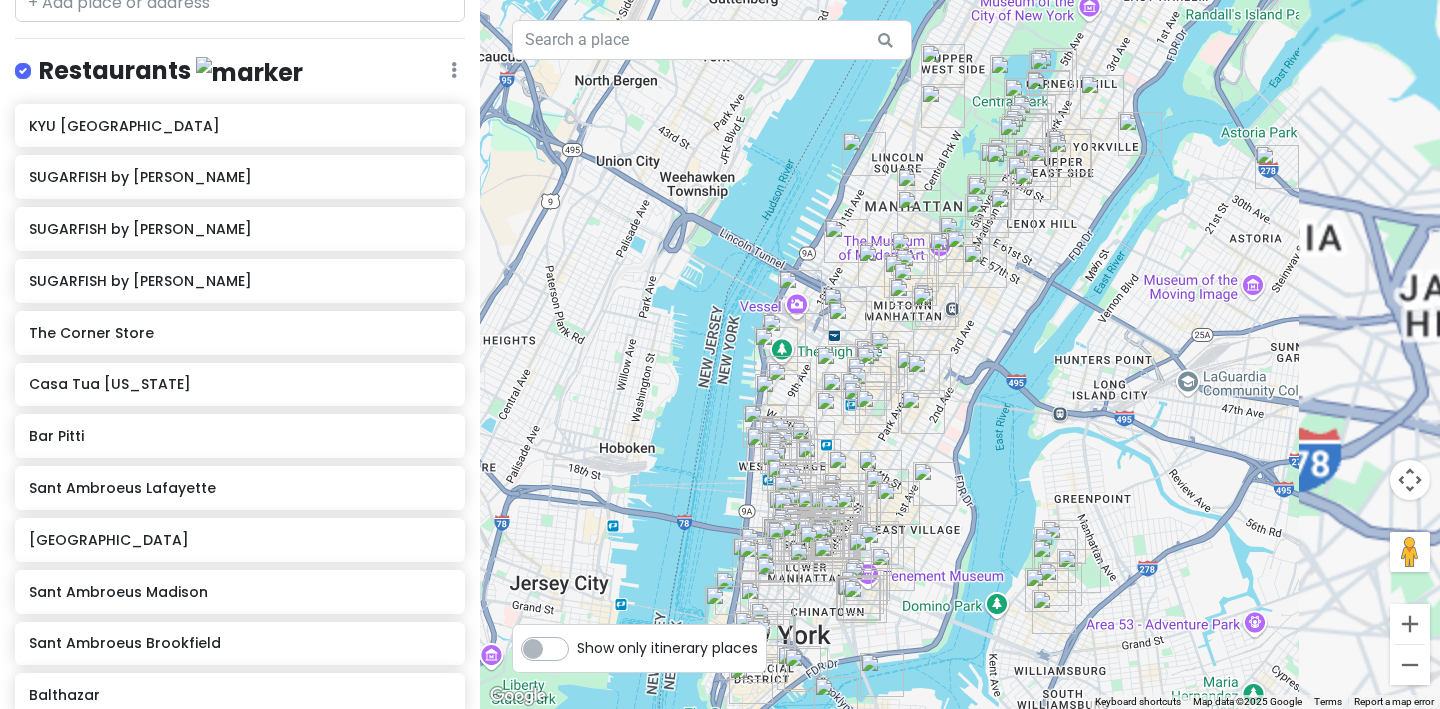 drag, startPoint x: 1271, startPoint y: 277, endPoint x: 1114, endPoint y: 273, distance: 157.05095 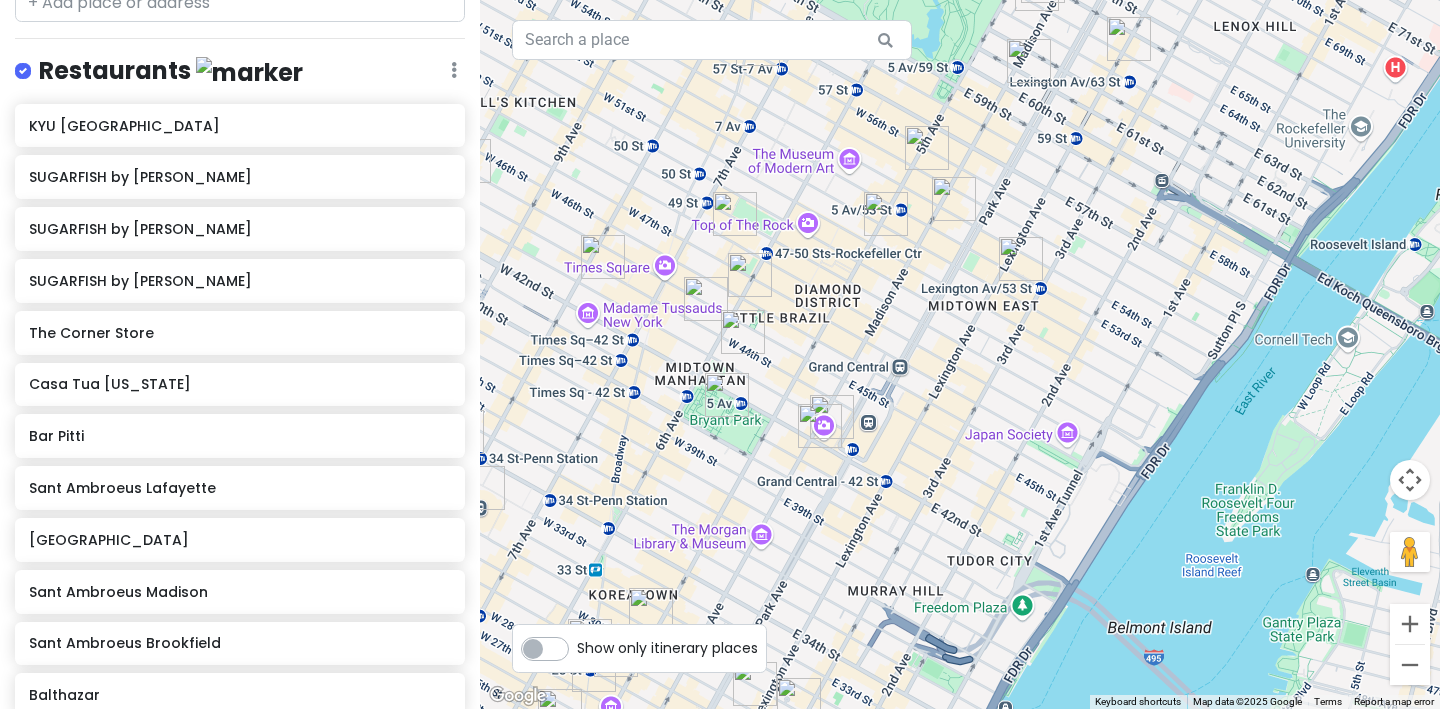 drag, startPoint x: 880, startPoint y: 266, endPoint x: 974, endPoint y: 323, distance: 109.9318 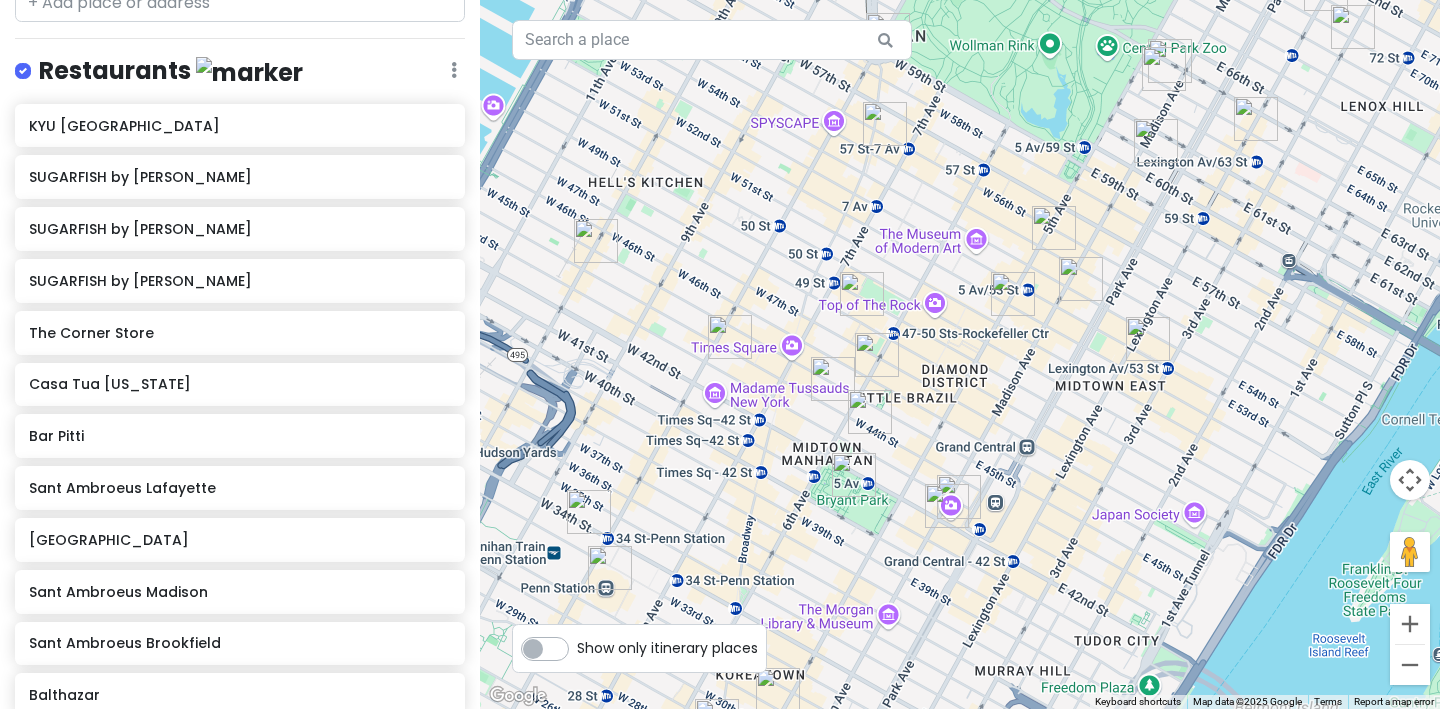 click at bounding box center [870, 412] 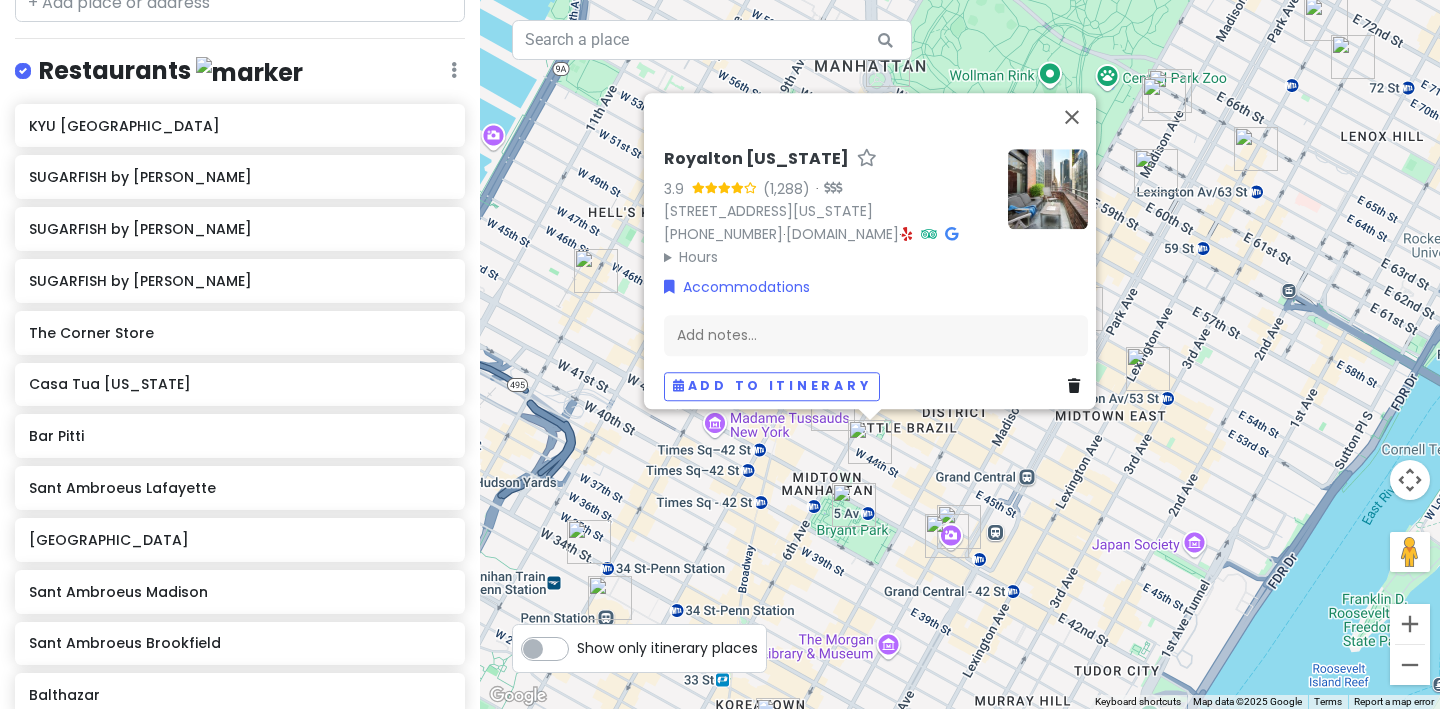 click on "Royalton [US_STATE] 3.9        (1,288)    ·    [STREET_ADDRESS][US_STATE] [PHONE_NUMBER]   ·   [DOMAIN_NAME]   ·   Hours [DATE]  Open 24 hours [DATE]  Open 24 hours [DATE]  Open 24 hours [DATE]  Open 24 hours [DATE]  Open 24 hours [DATE]  Open 24 hours [DATE]  Open 24 hours Accommodations Add notes...  Add to itinerary" at bounding box center (960, 354) 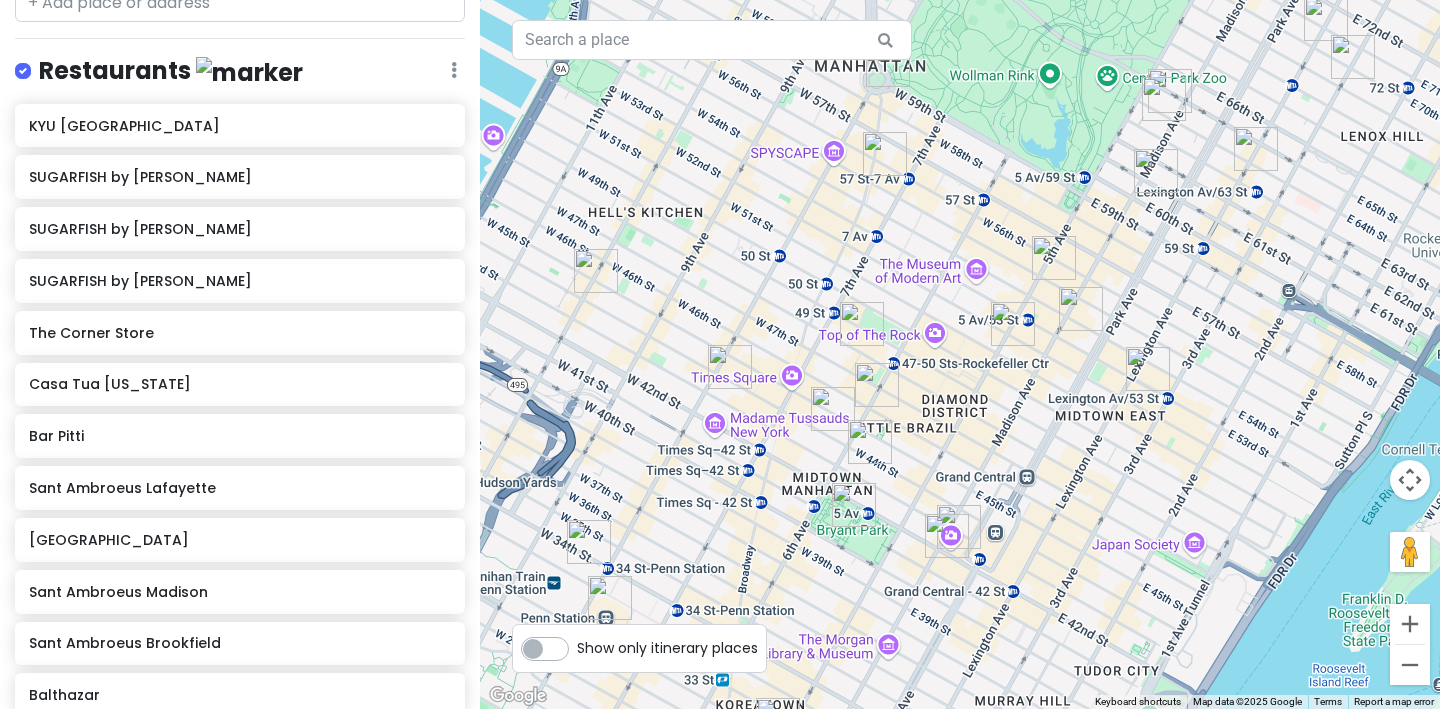 click at bounding box center (854, 505) 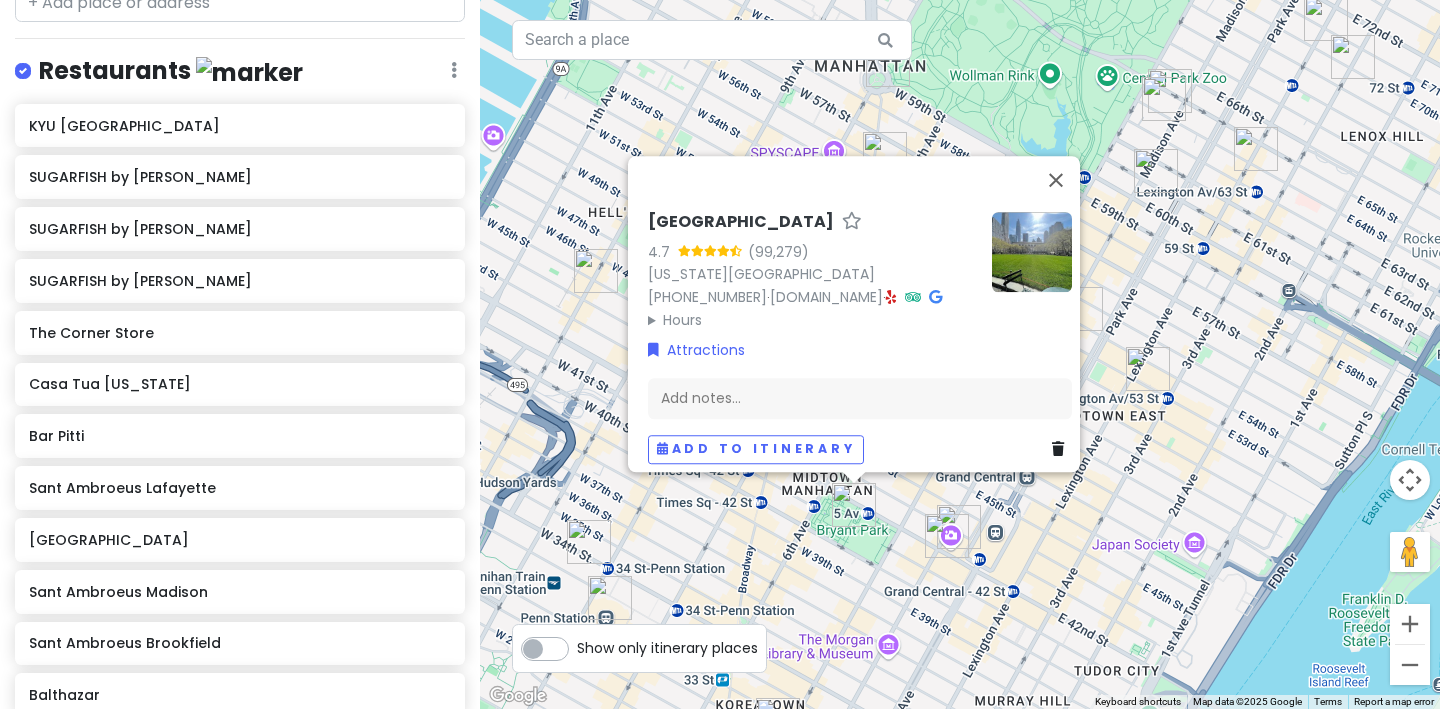 click on "Bryant Park 4.7        (99,279) [US_STATE][GEOGRAPHIC_DATA] [PHONE_NUMBER]   ·   [DOMAIN_NAME]   ·   Hours [DATE]  7:00 AM – 11:00 PM [DATE]  7:00 AM – 11:00 PM [DATE]  7:00 AM – 11:00 PM [DATE]  7:00 AM – 11:00 PM [DATE]  7:00 AM – 11:00 PM [DATE]  7:00 AM – 11:00 PM [DATE]  7:00 AM – 11:00 PM Attractions Add notes...  Add to itinerary" at bounding box center (960, 354) 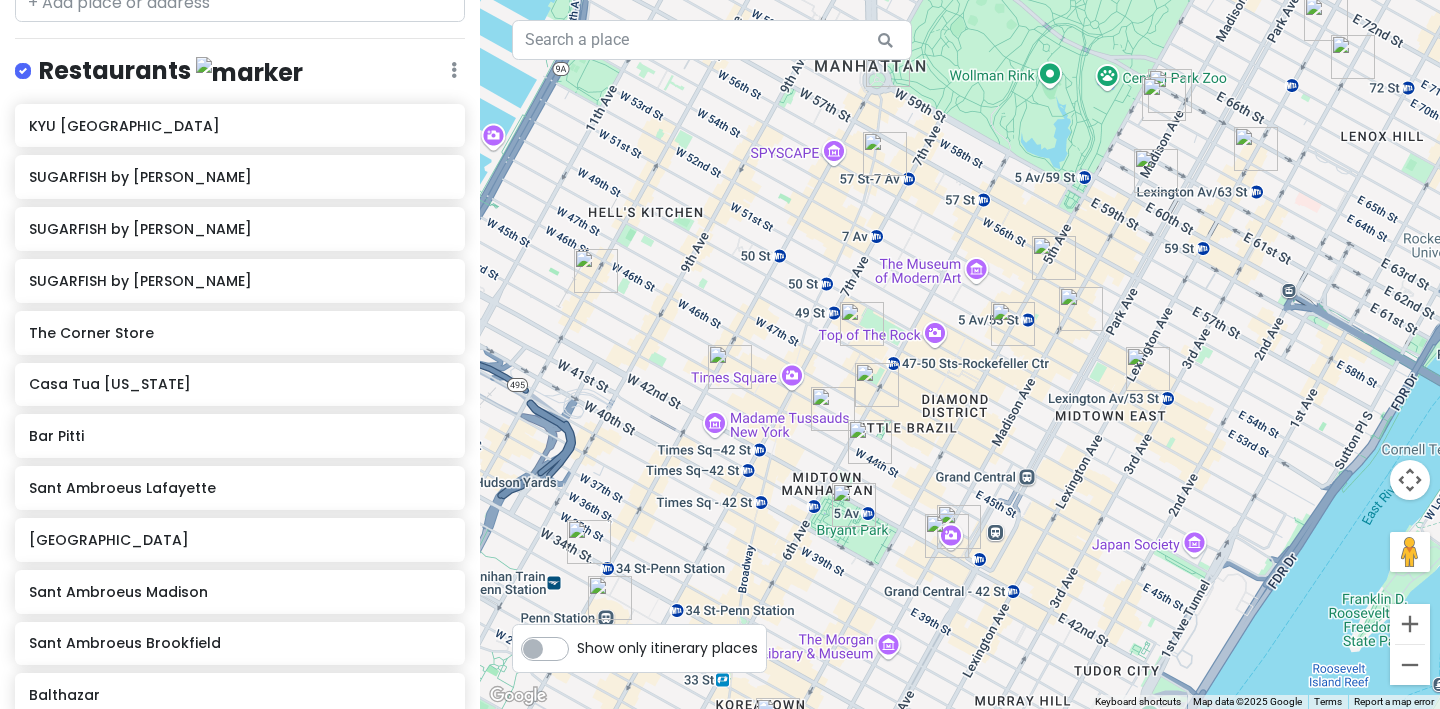 click at bounding box center (947, 536) 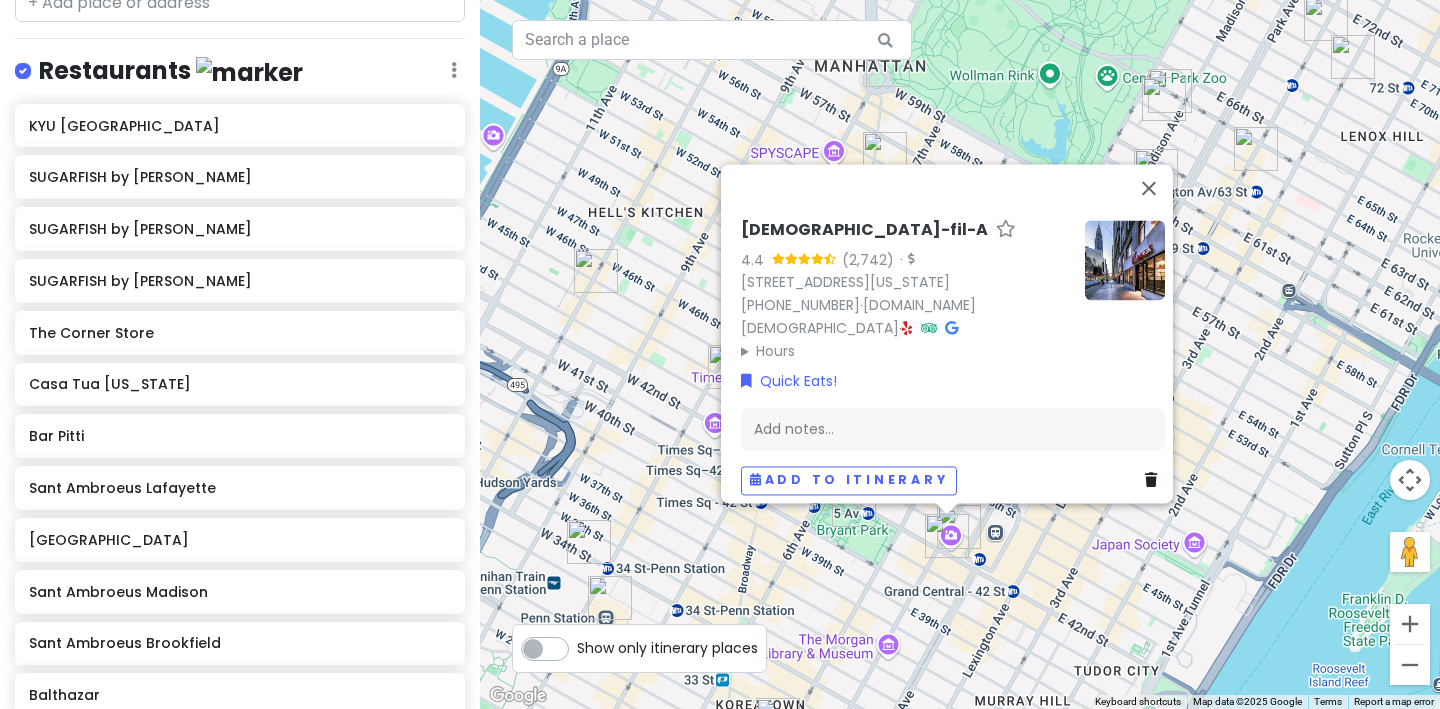 click on "[DEMOGRAPHIC_DATA]-fil-A 4.4        (2,742)    ·    [STREET_ADDRESS][US_STATE] [PHONE_NUMBER]   ·   [DOMAIN_NAME][DEMOGRAPHIC_DATA]   ·   Hours [DATE]  6:30 AM – 10:00 PM [DATE]  6:30 AM – 10:00 PM [DATE]  6:30 AM – 10:00 PM [DATE]  6:30 AM – 10:00 PM [DATE]  6:30 AM – 10:00 PM [DATE]  6:30 AM – 10:00 PM [DATE]  Closed Quick Eats! Add notes...  Add to itinerary" at bounding box center [960, 354] 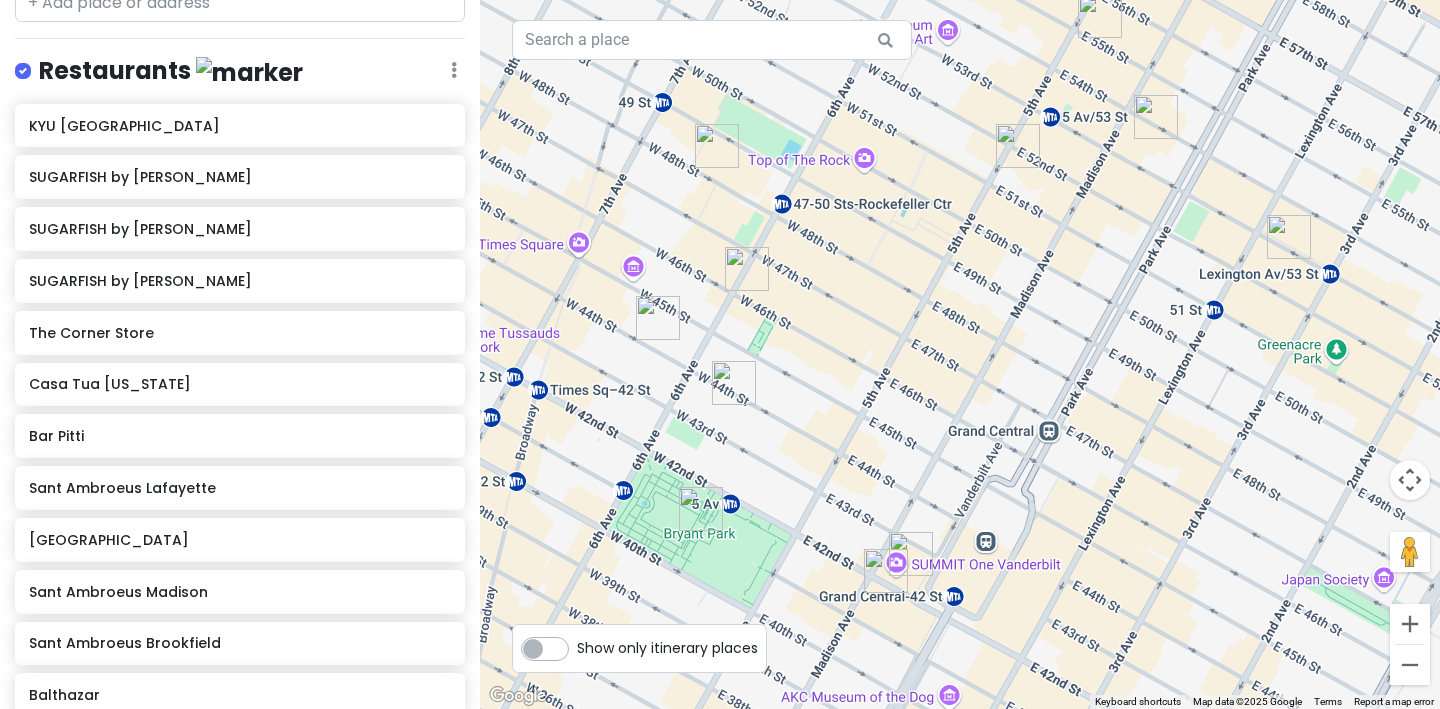 click at bounding box center [911, 554] 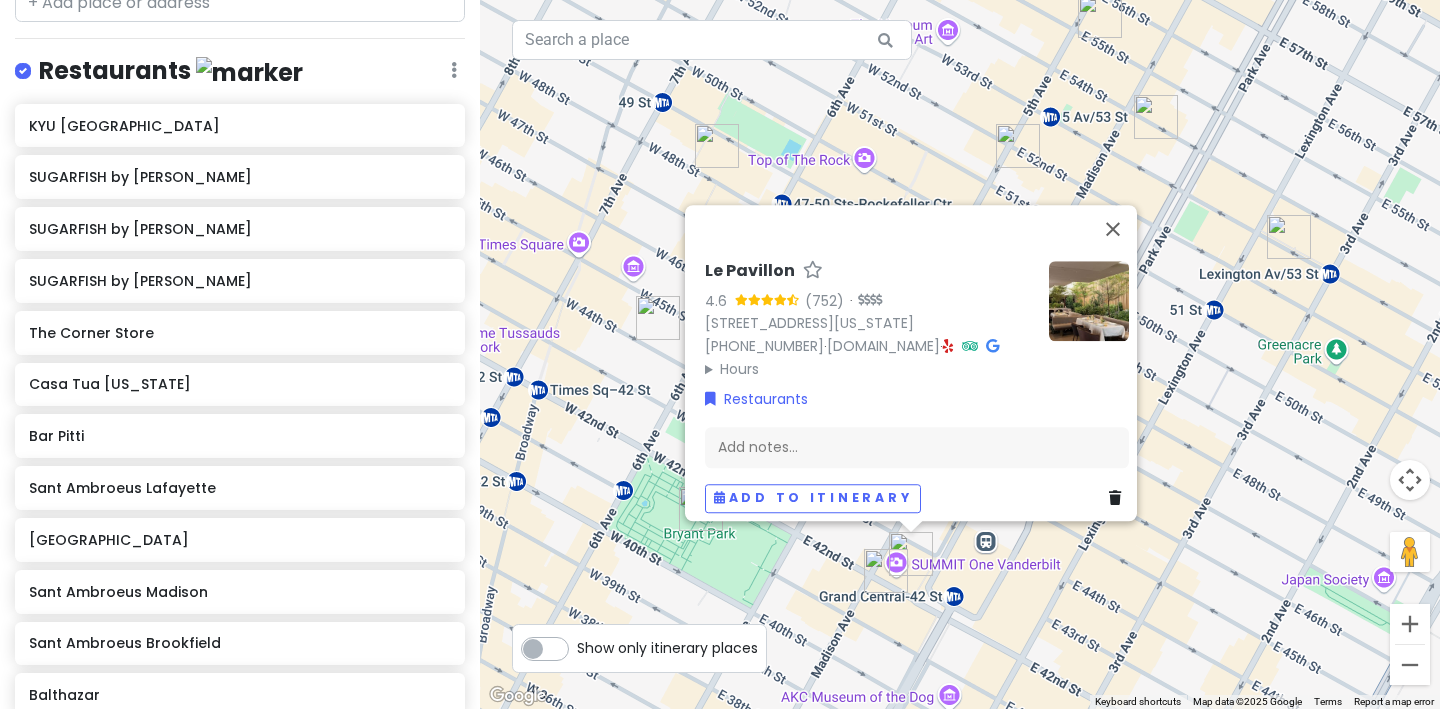 click on "Le Pavillon 4.6        (752)    ·    [STREET_ADDRESS][US_STATE] [PHONE_NUMBER]   ·   [DOMAIN_NAME]   ·   Hours [DATE]  11:30 AM – 10:00 PM [DATE]  11:30 AM – 10:00 PM [DATE]  11:30 AM – 10:00 PM [DATE]  11:30 AM – 10:00 PM [DATE]  11:30 AM – 10:00 PM [DATE]  5:00 – 10:00 PM [DATE]  5:00 – 10:00 PM Restaurants Add notes...  Add to itinerary" at bounding box center (960, 354) 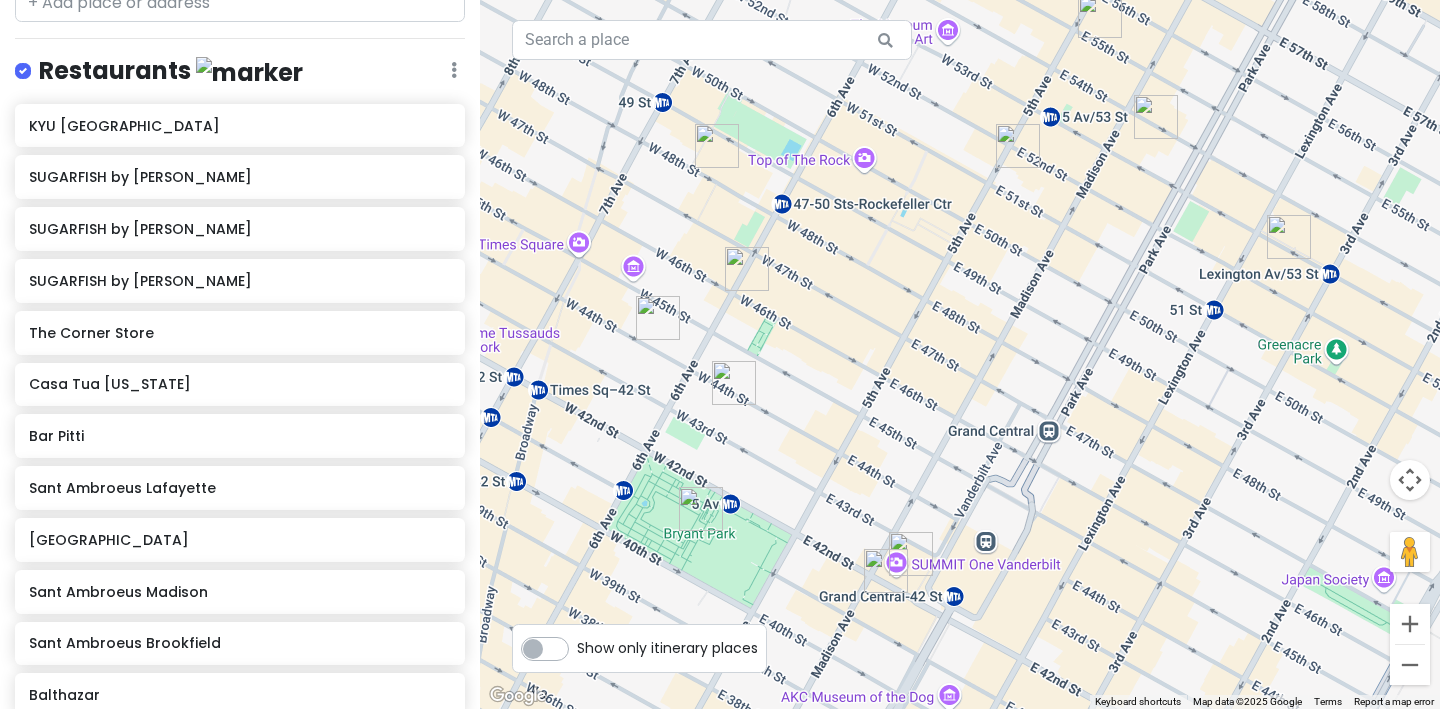click at bounding box center (911, 554) 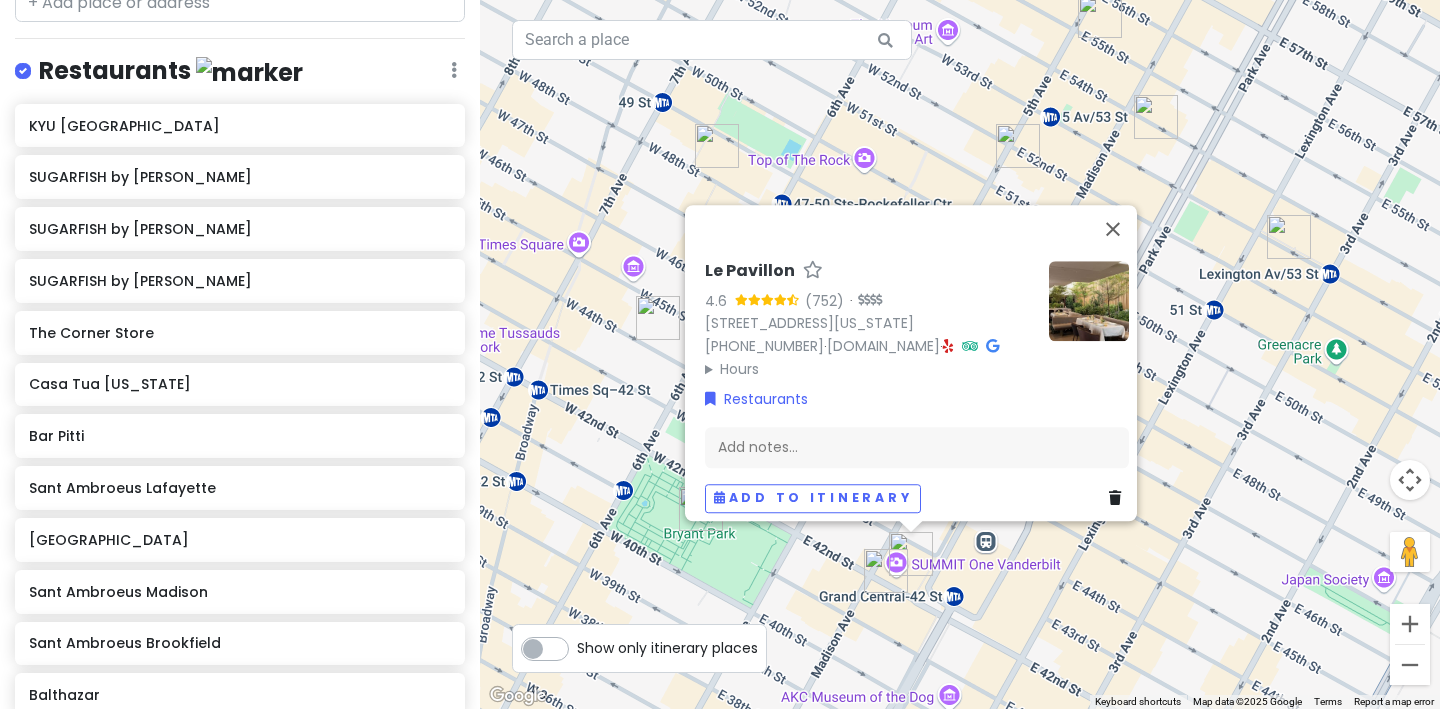 click at bounding box center [886, 571] 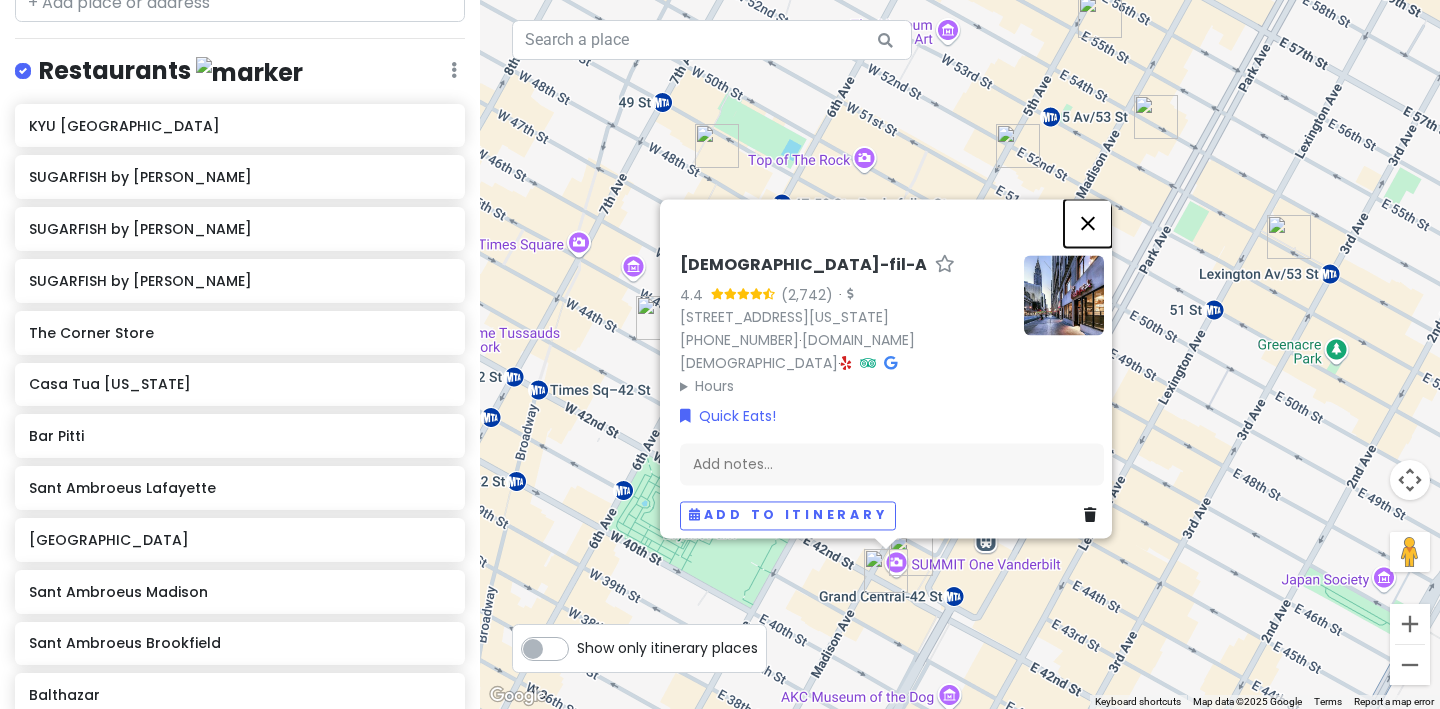 click at bounding box center [1088, 223] 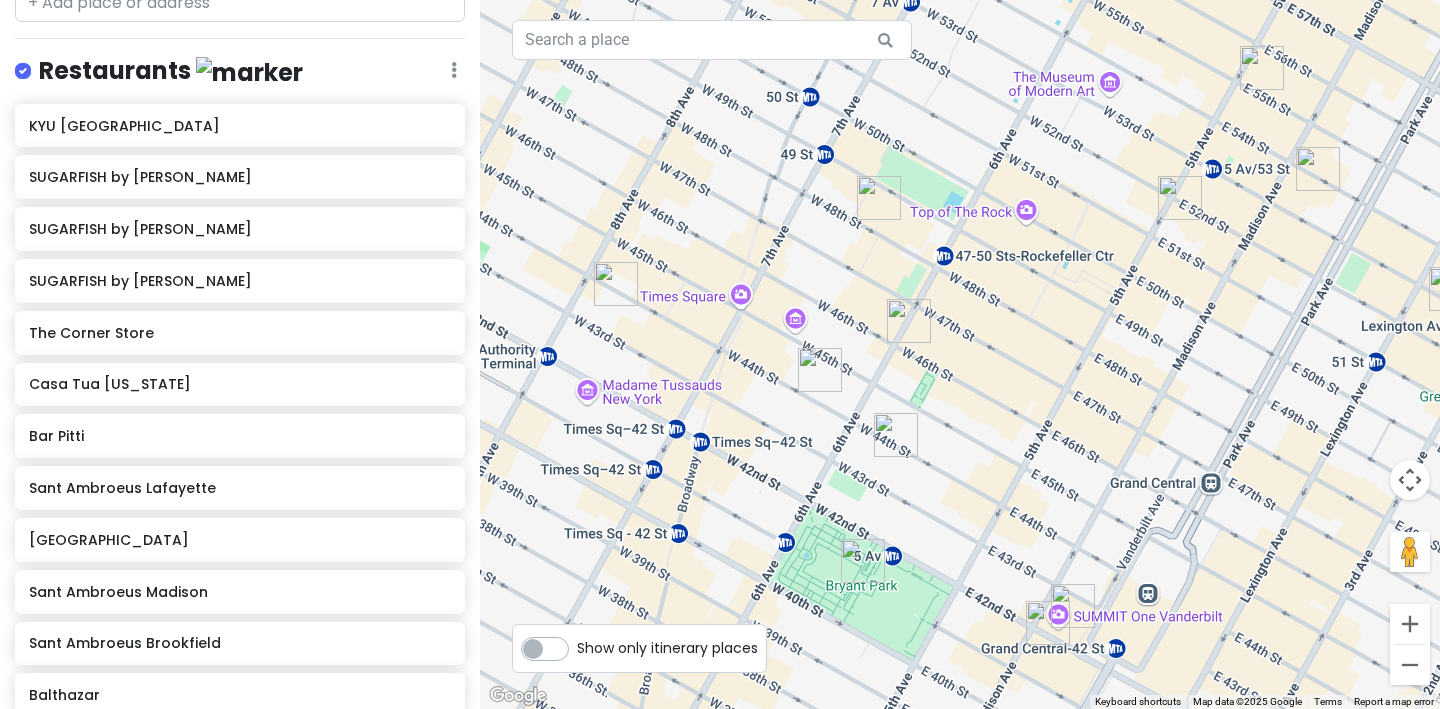 drag, startPoint x: 821, startPoint y: 293, endPoint x: 987, endPoint y: 345, distance: 173.95401 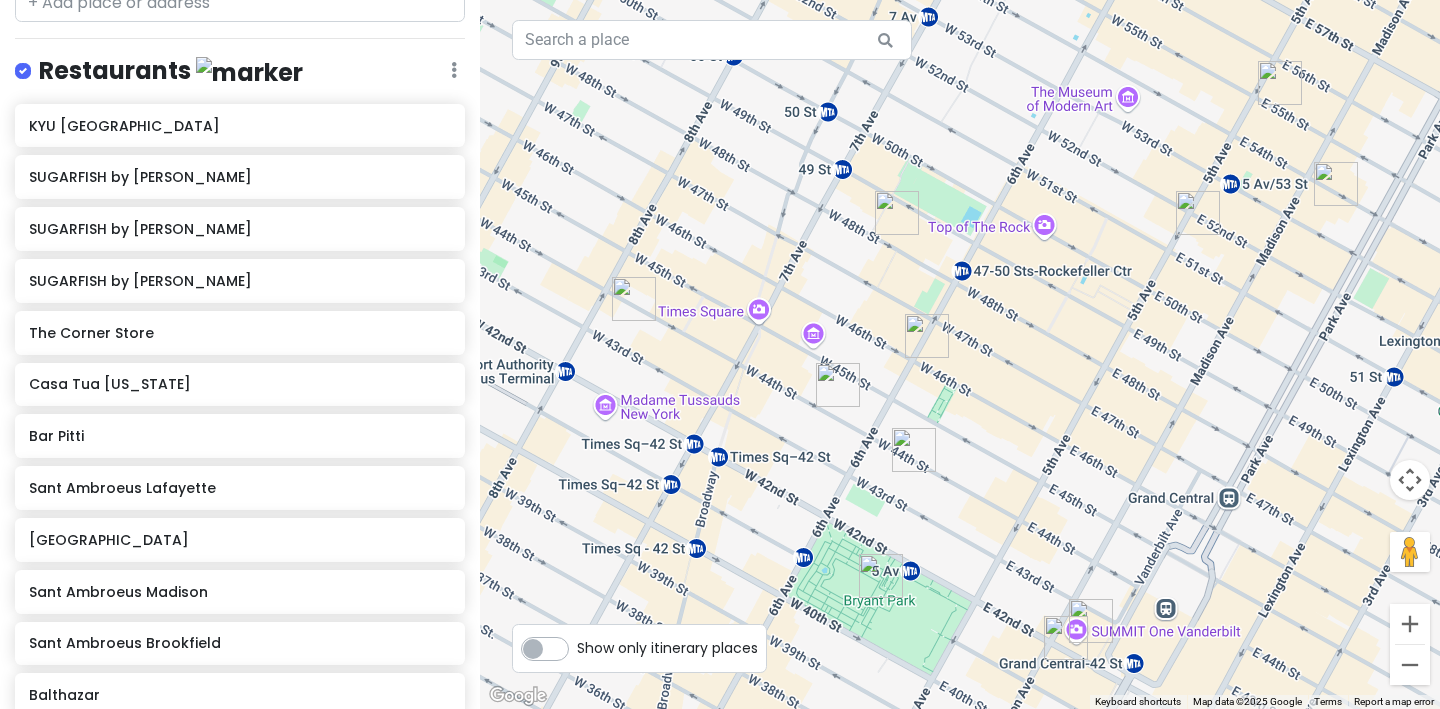 click at bounding box center [927, 336] 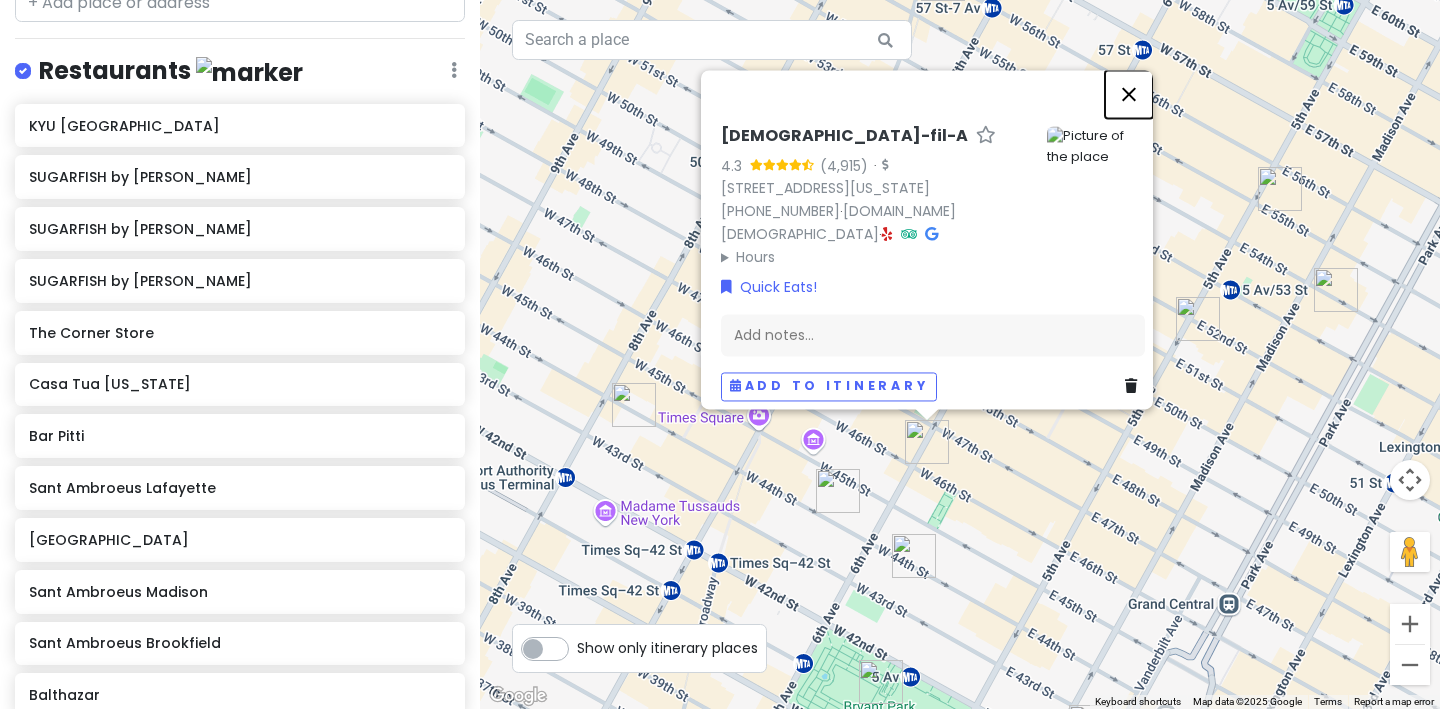 click at bounding box center [1129, 94] 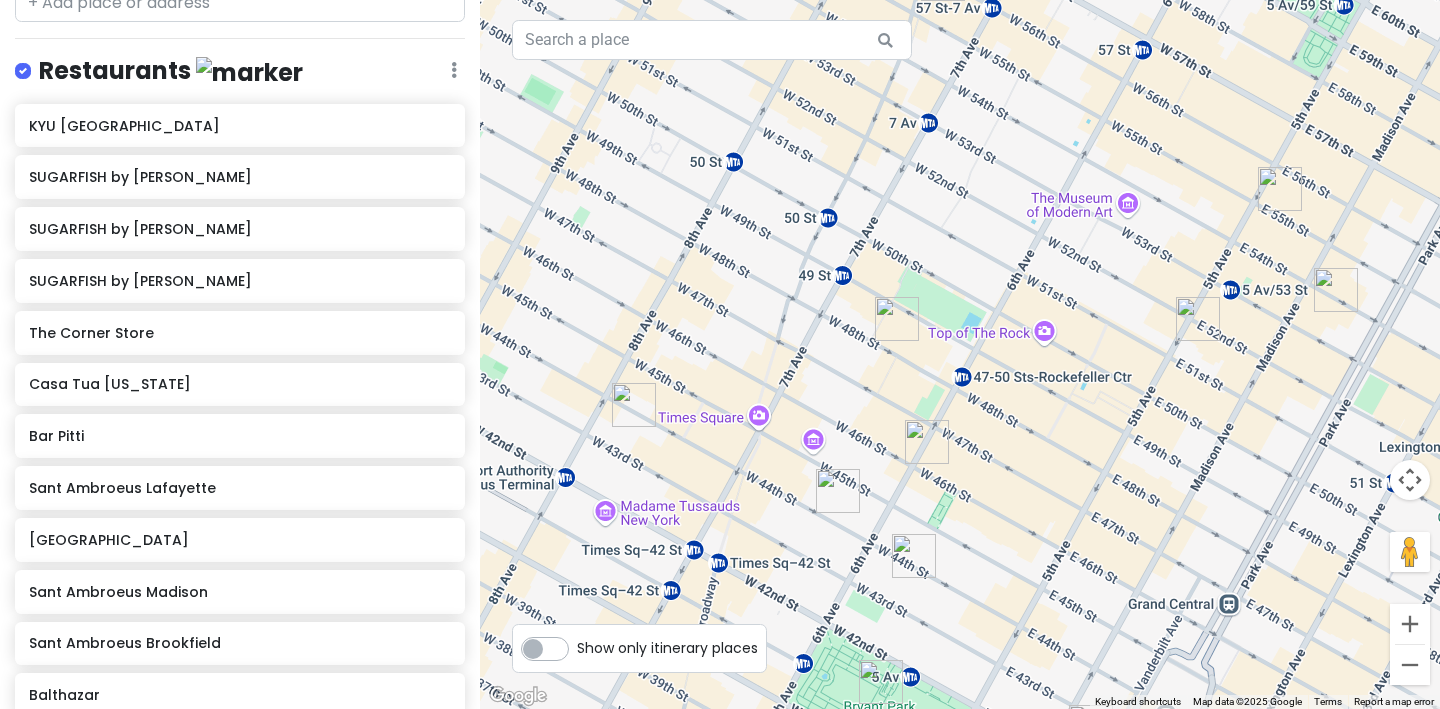 click at bounding box center (838, 491) 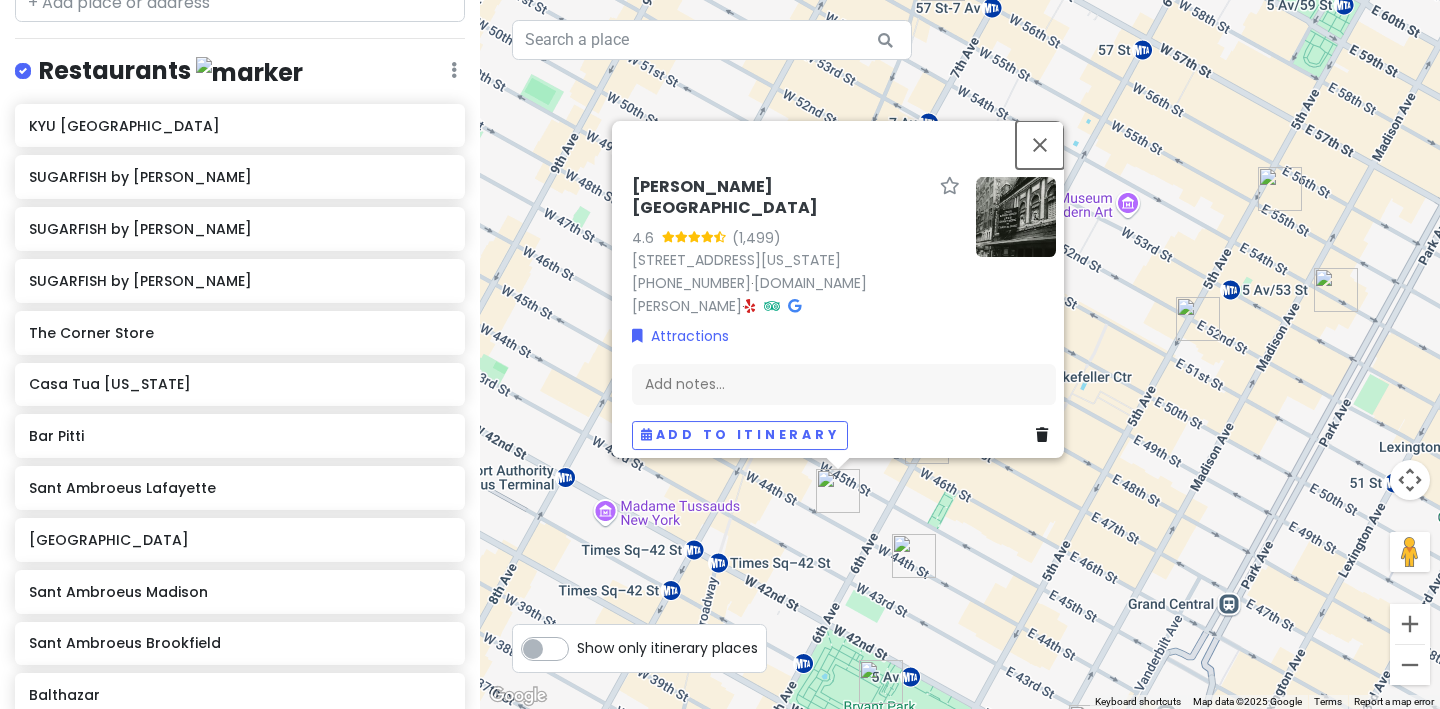 click at bounding box center (1040, 145) 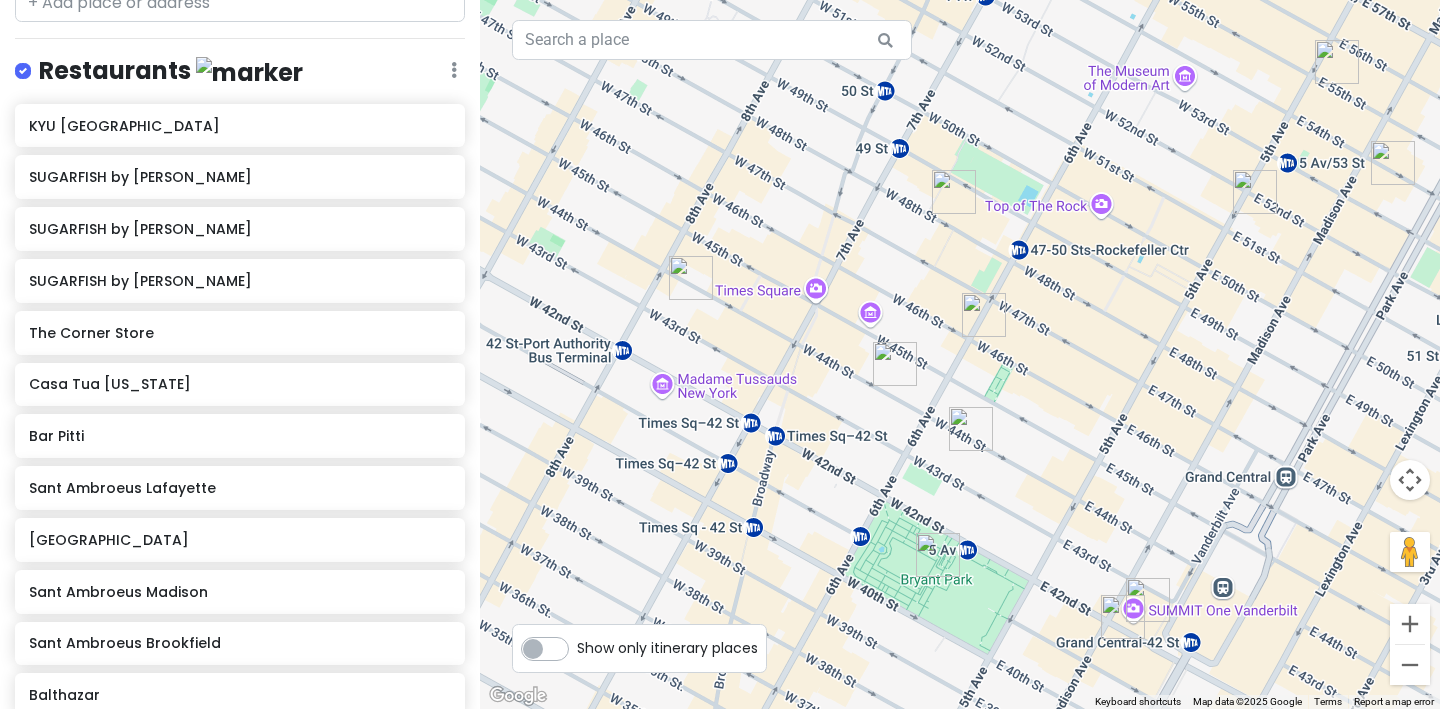 drag, startPoint x: 928, startPoint y: 478, endPoint x: 988, endPoint y: 337, distance: 153.2351 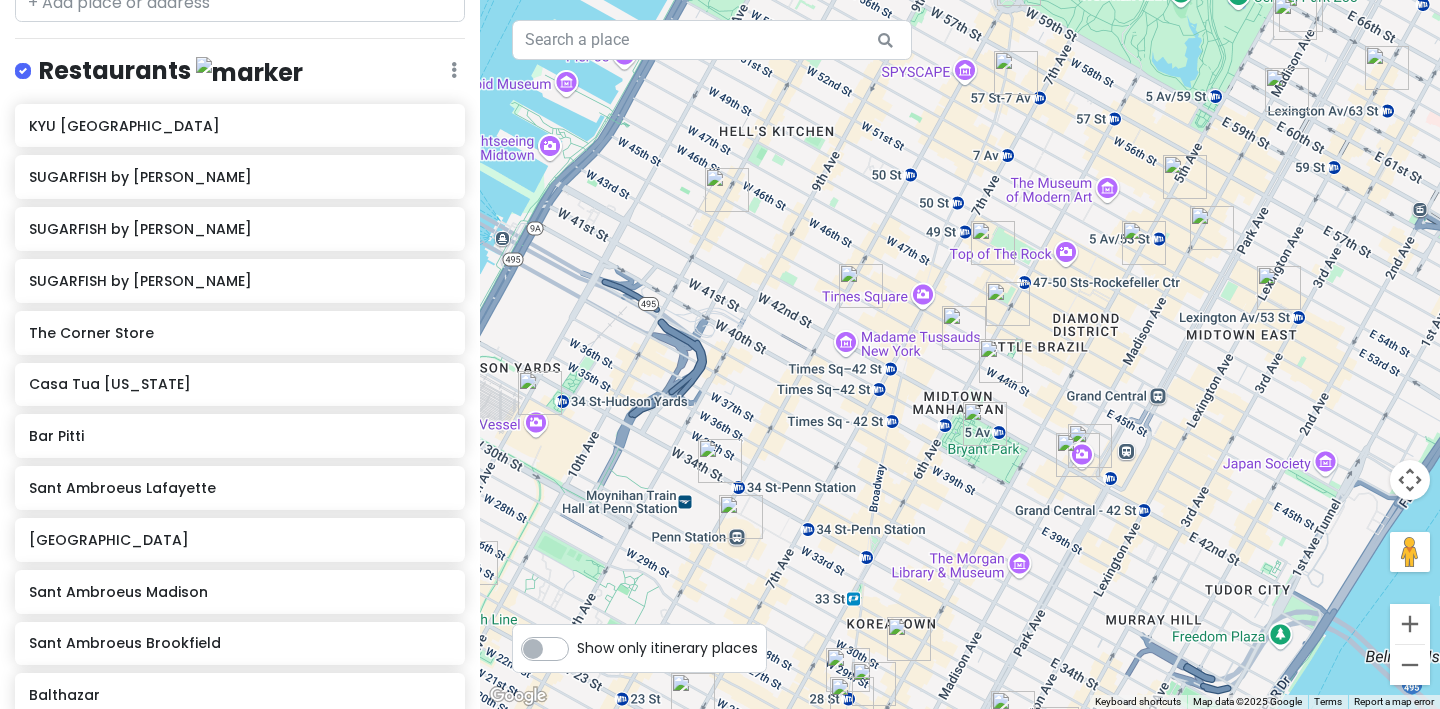 click at bounding box center [1185, 177] 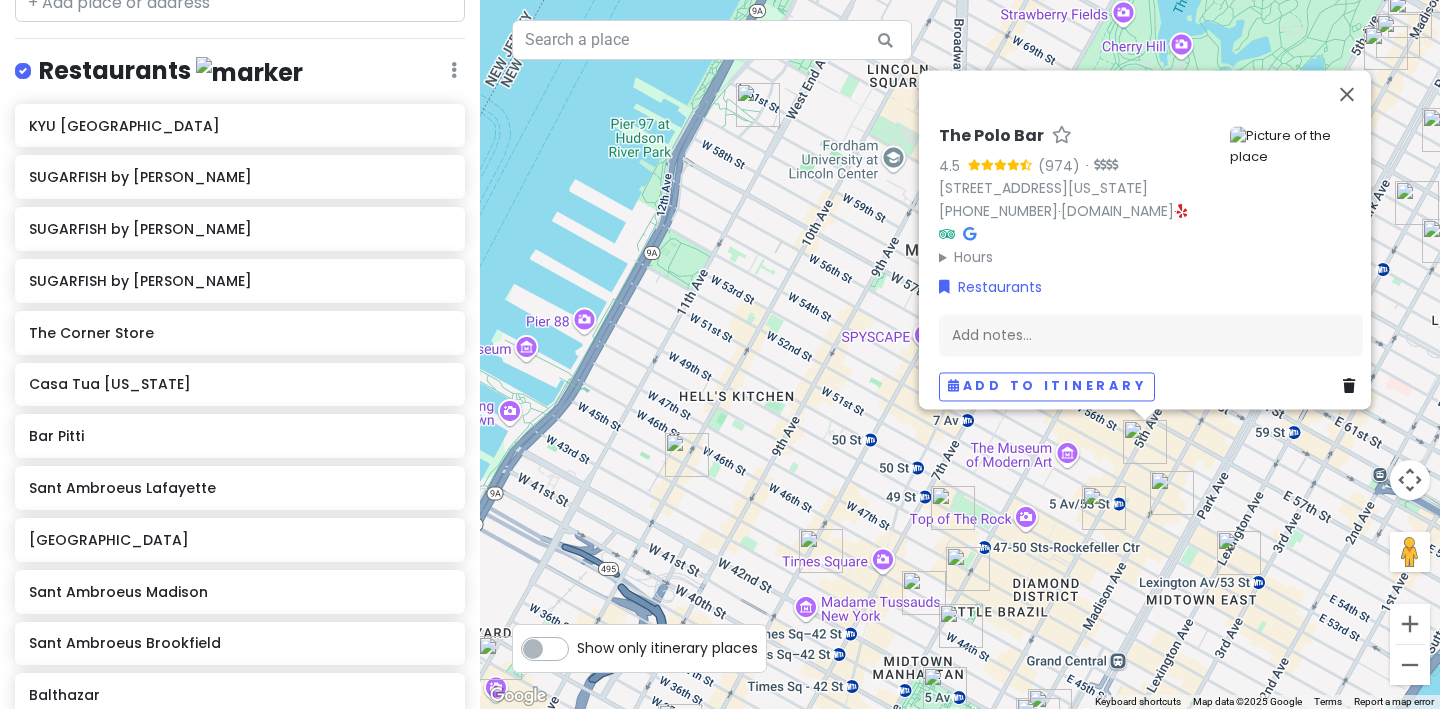click at bounding box center (1172, 493) 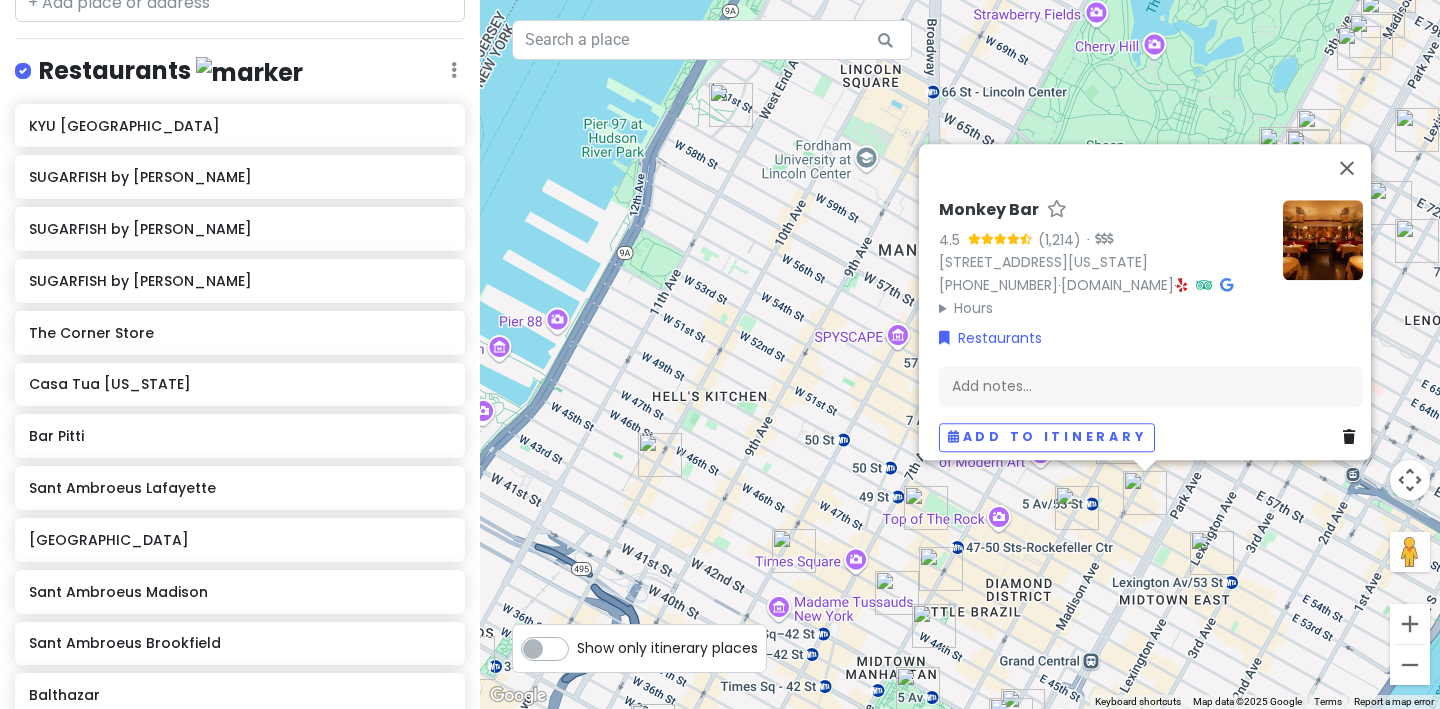 click at bounding box center [1212, 553] 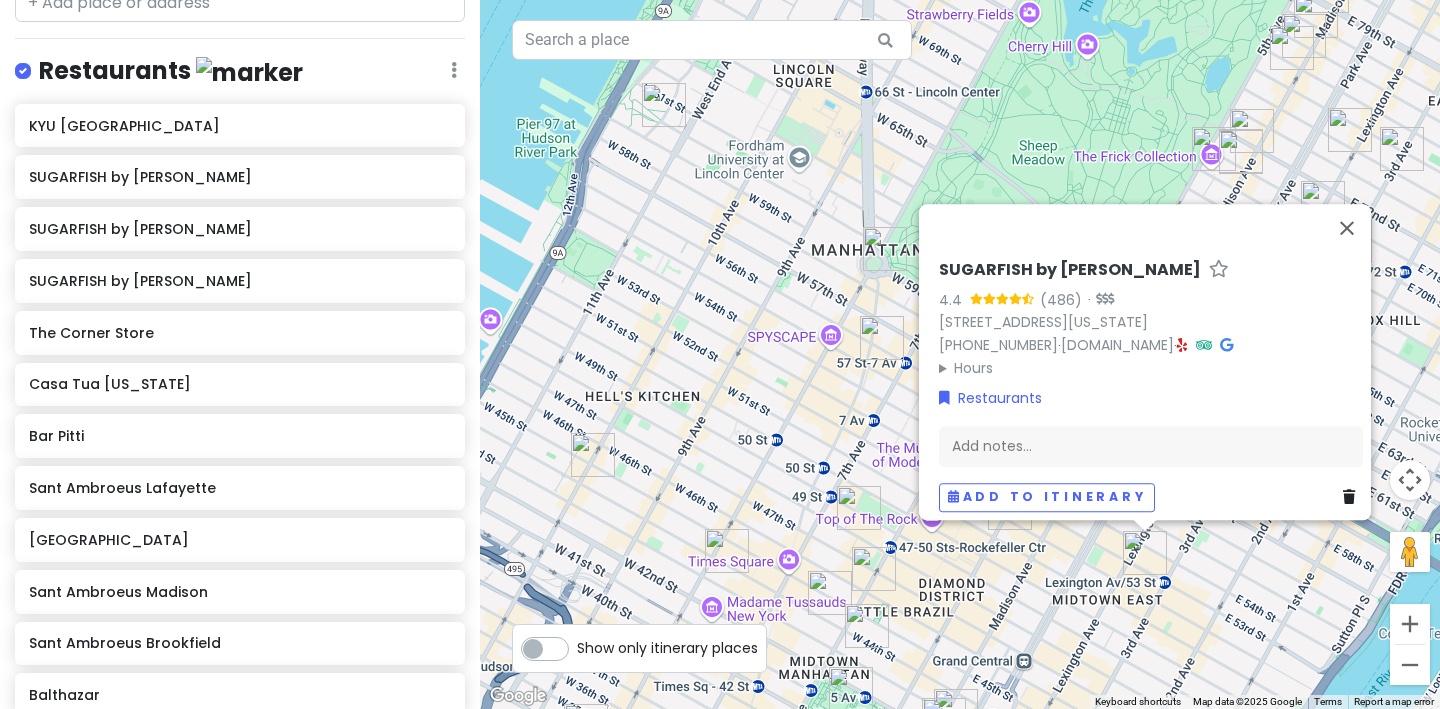 click on "SUGARFISH by [PERSON_NAME] 4.4        (486)    ·    [STREET_ADDRESS][US_STATE] [PHONE_NUMBER]   ·   [DOMAIN_NAME]   ·   Hours [DATE]  11:30 AM – 11:00 PM [DATE]  11:30 AM – 11:00 PM [DATE]  11:30 AM – 11:00 PM [DATE]  11:30 AM – 11:00 PM [DATE]  11:30 AM – 11:30 PM [DATE]  11:30 AM – 11:30 PM [DATE]  11:30 AM – 11:00 PM Restaurants Add notes...  Add to itinerary" at bounding box center (960, 354) 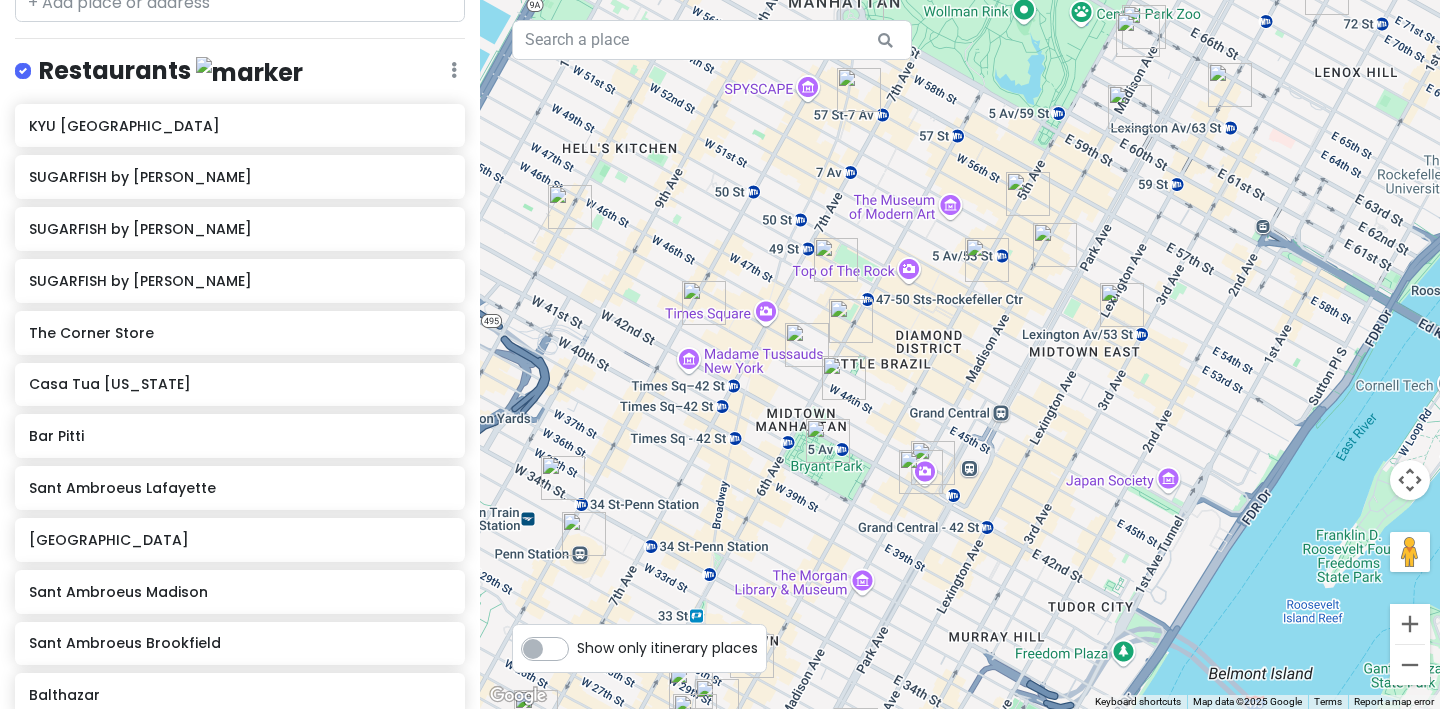 drag, startPoint x: 1222, startPoint y: 622, endPoint x: 1199, endPoint y: 371, distance: 252.05157 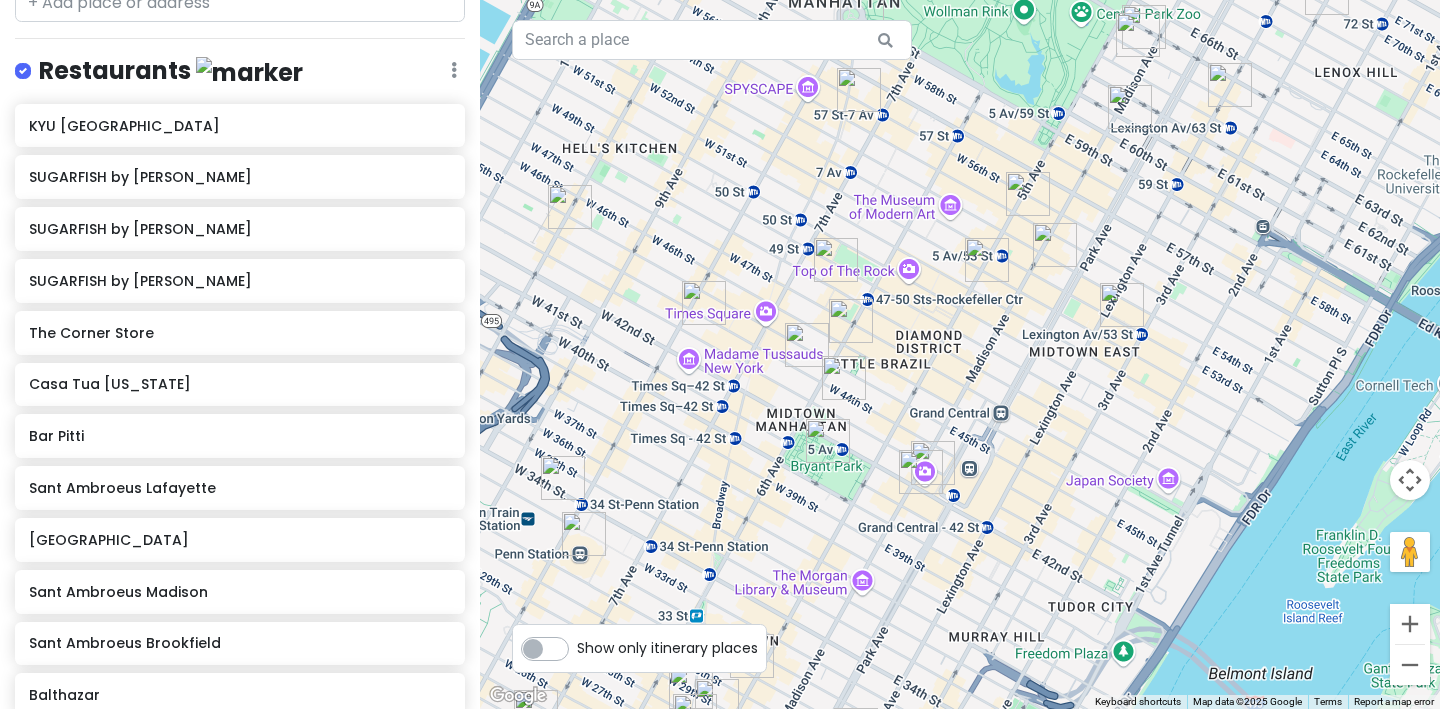 click at bounding box center [1122, 305] 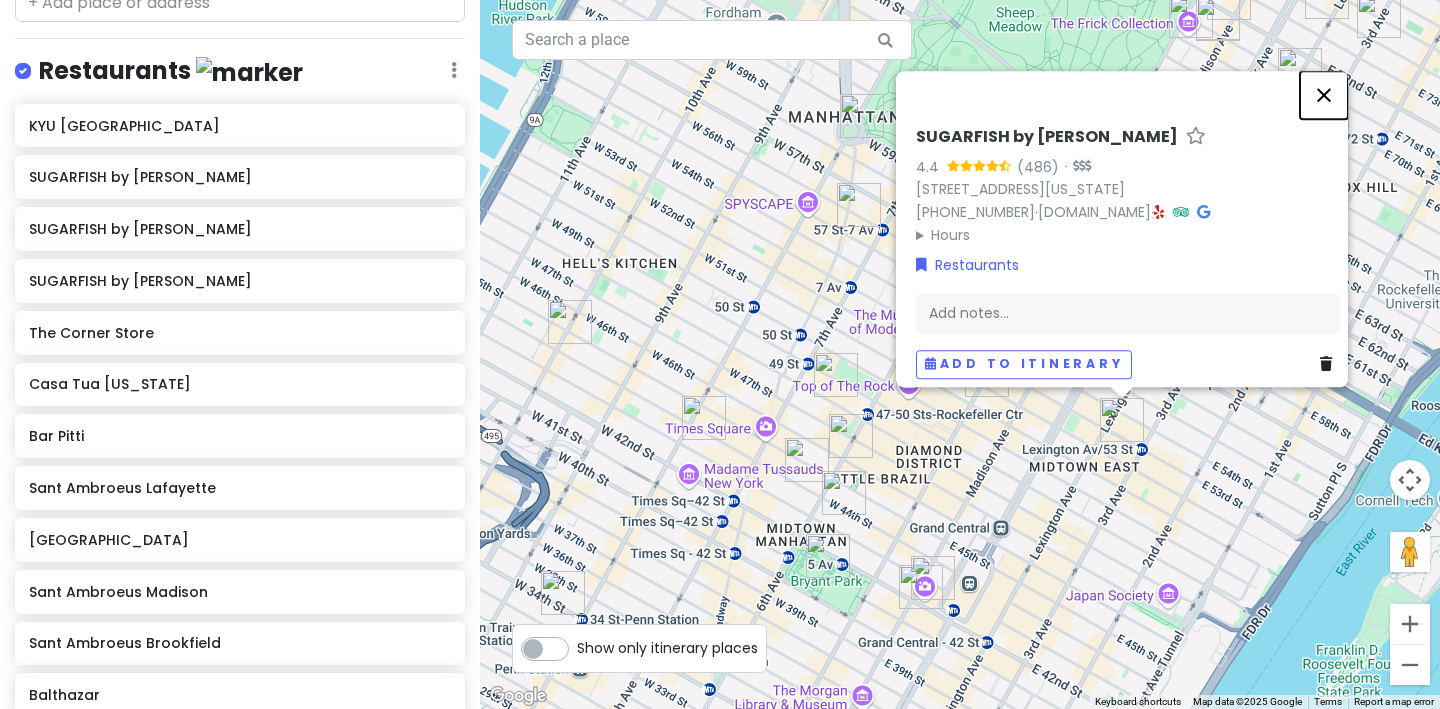 click at bounding box center (1324, 95) 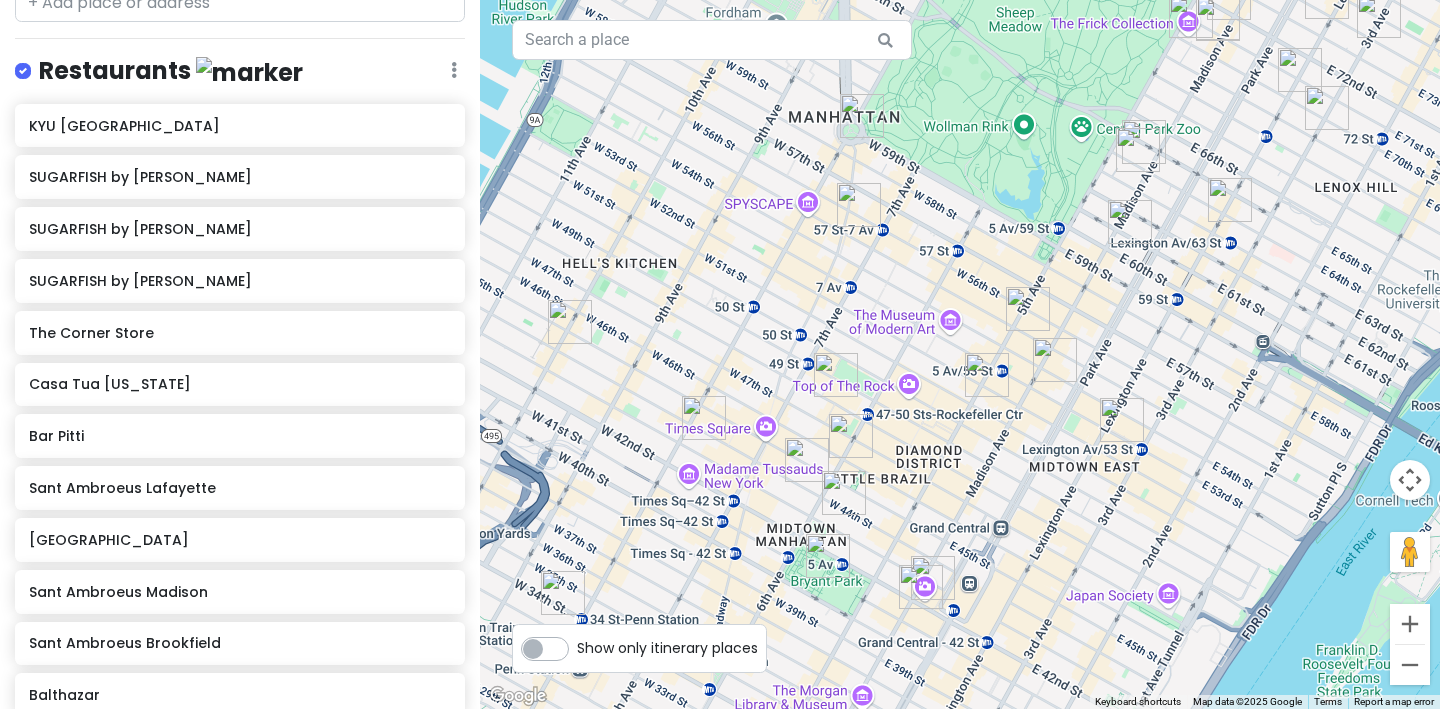 drag, startPoint x: 924, startPoint y: 312, endPoint x: 1145, endPoint y: 312, distance: 221 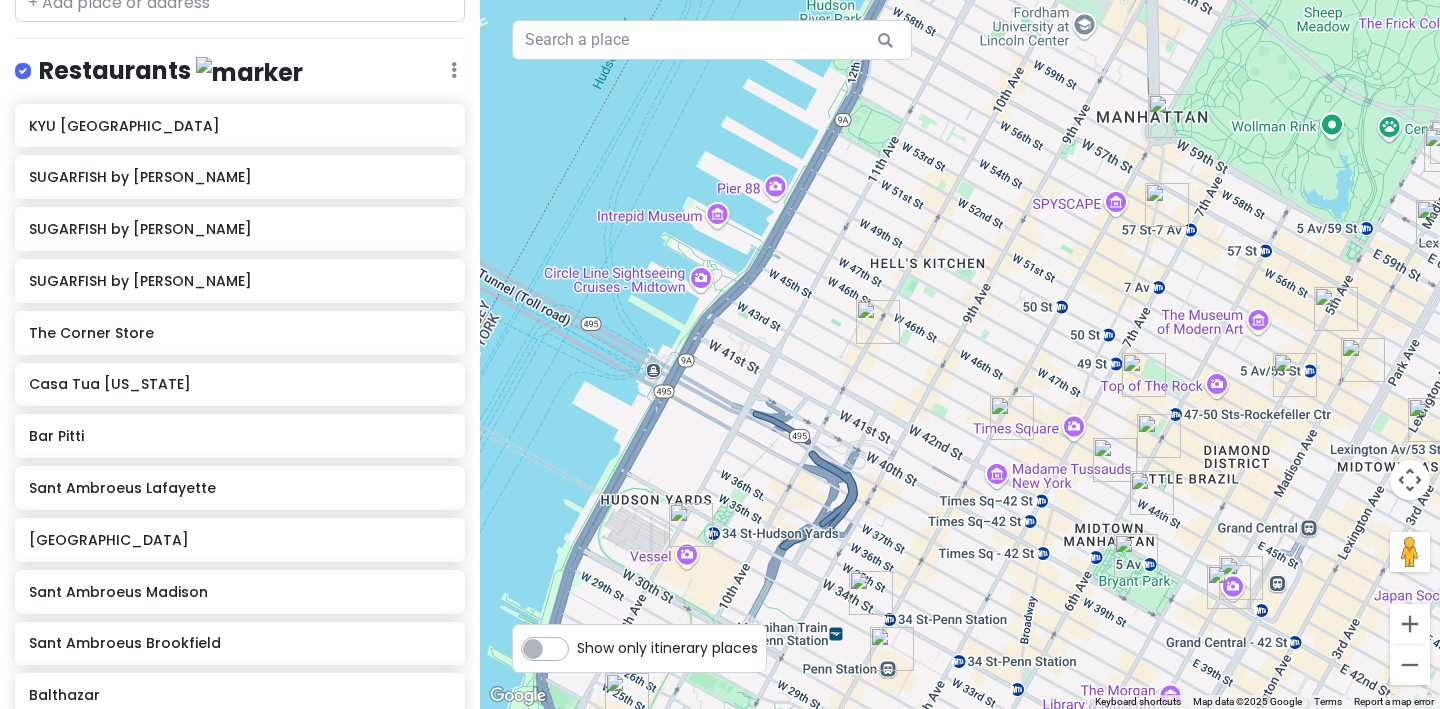 click at bounding box center [878, 322] 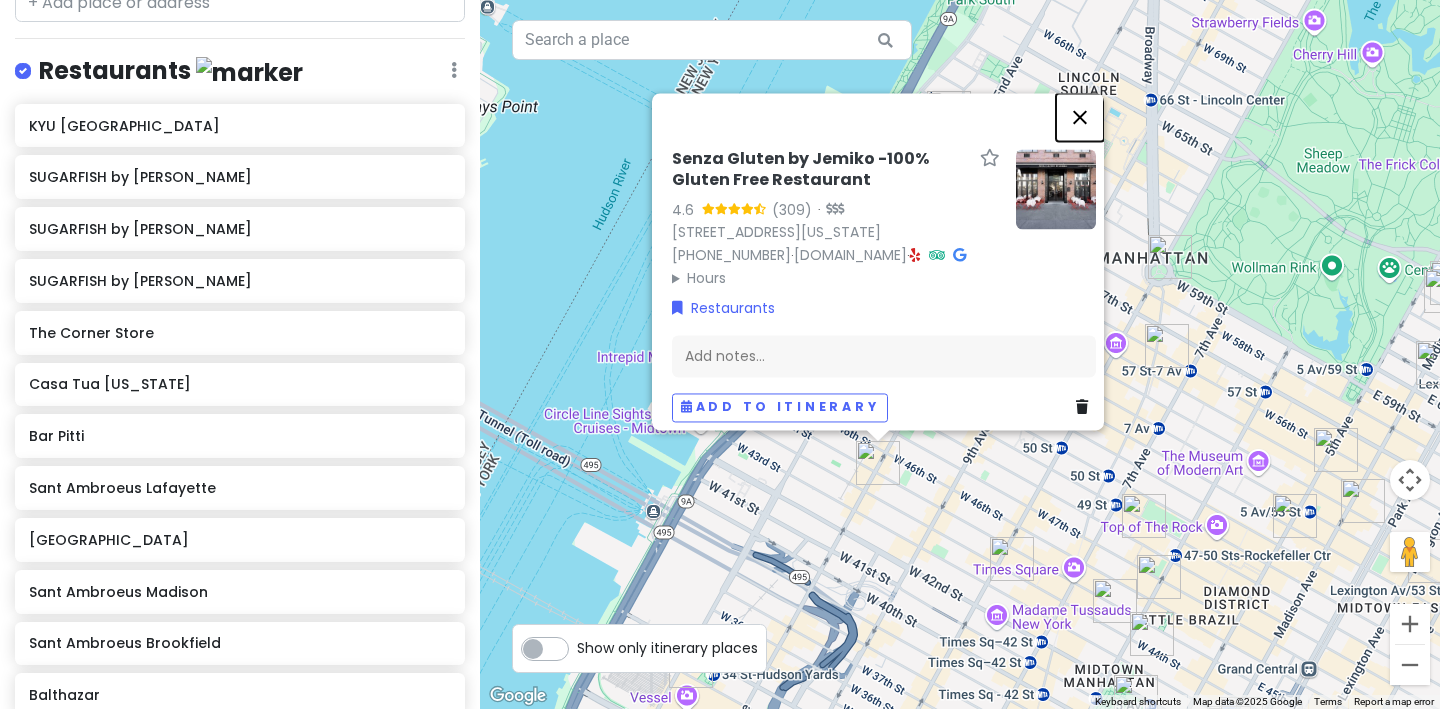 click at bounding box center (1080, 117) 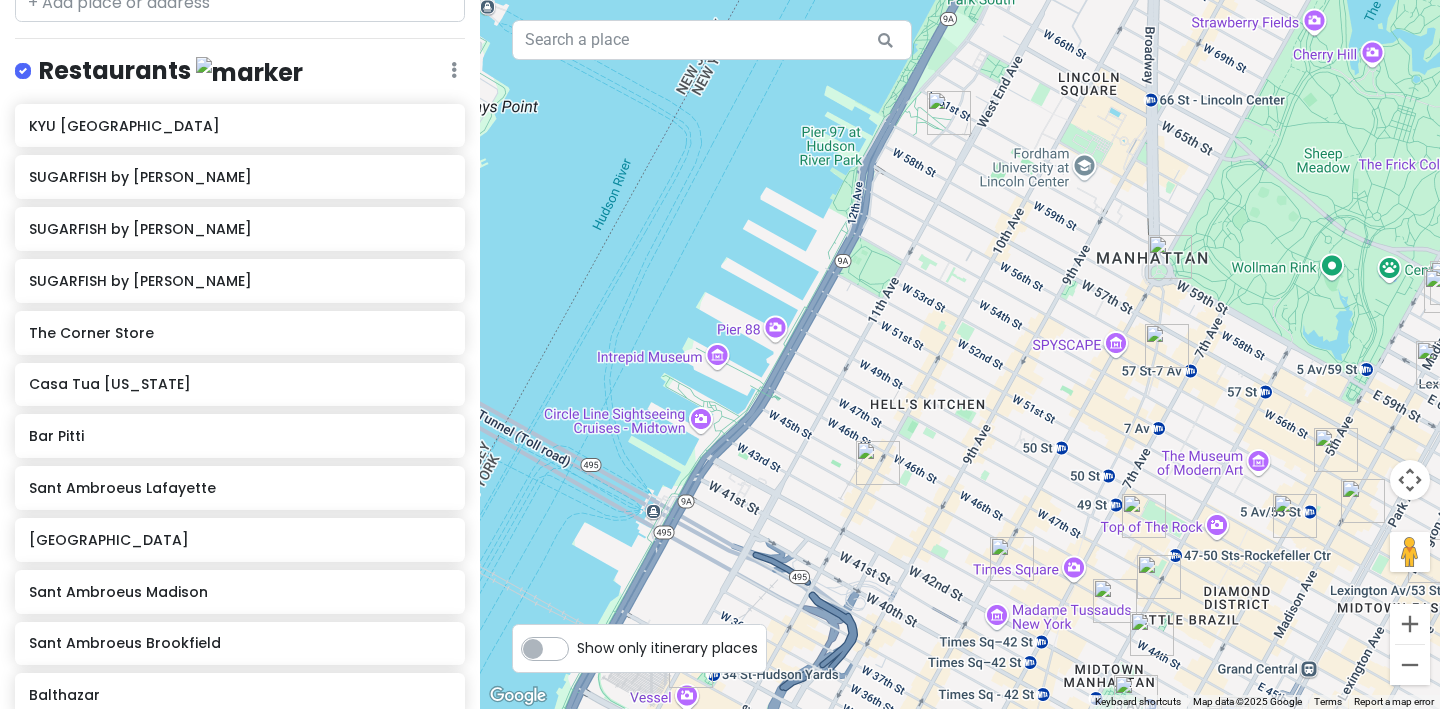click at bounding box center [1167, 346] 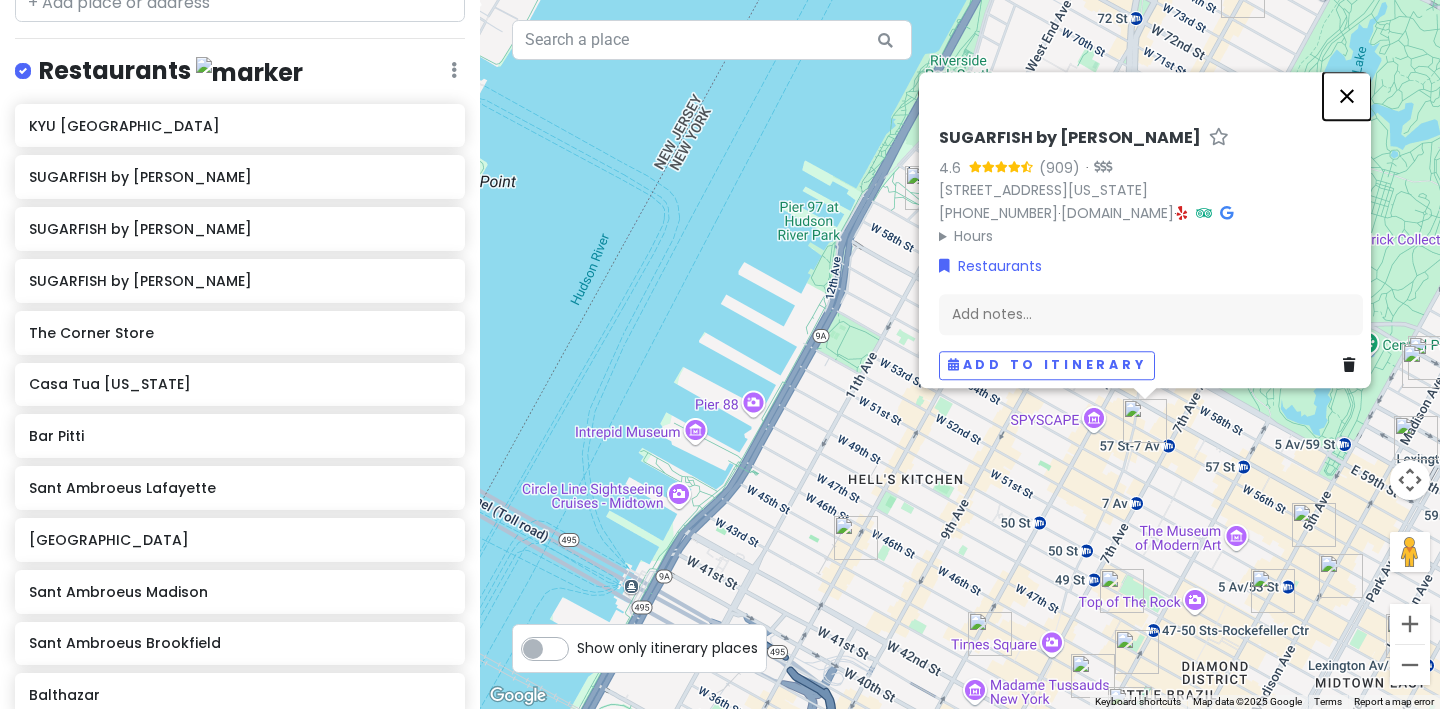 click at bounding box center [1347, 96] 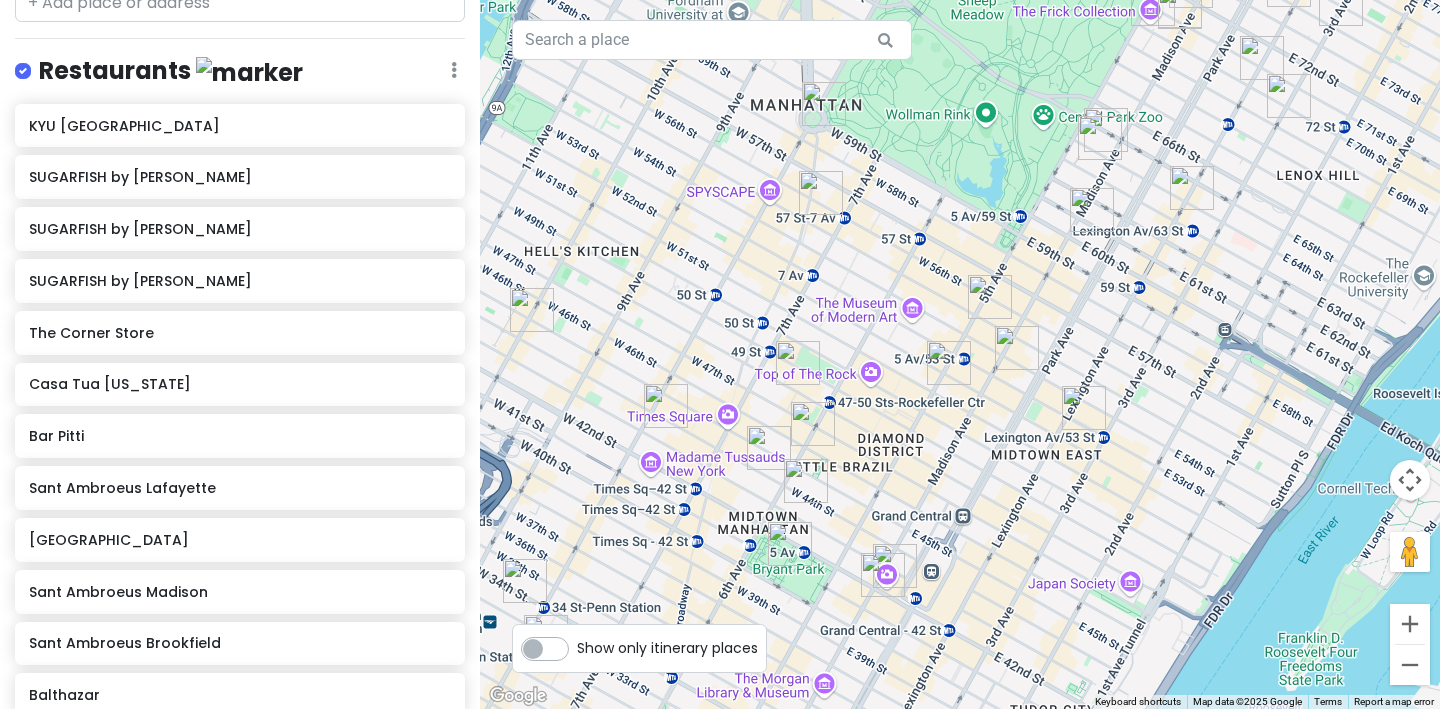 drag, startPoint x: 1183, startPoint y: 481, endPoint x: 787, endPoint y: 198, distance: 486.72888 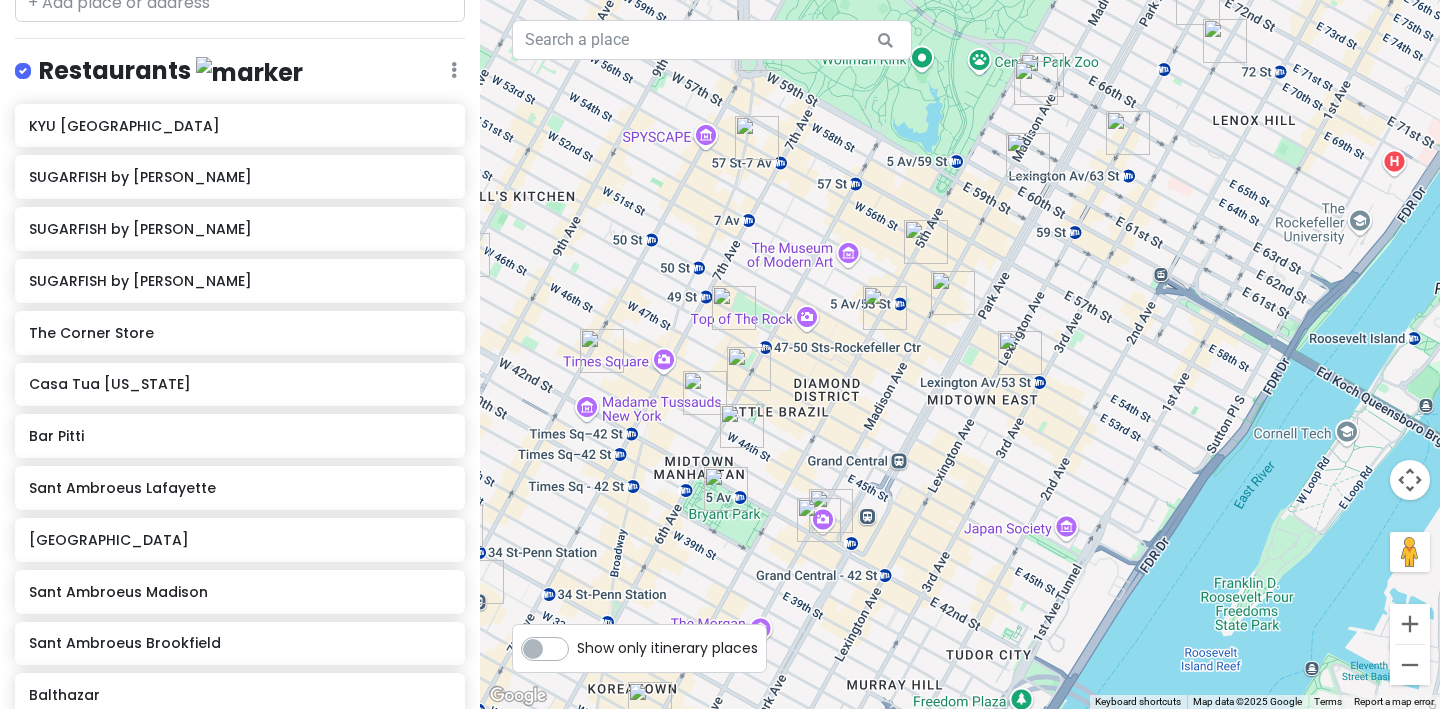 click at bounding box center [1020, 353] 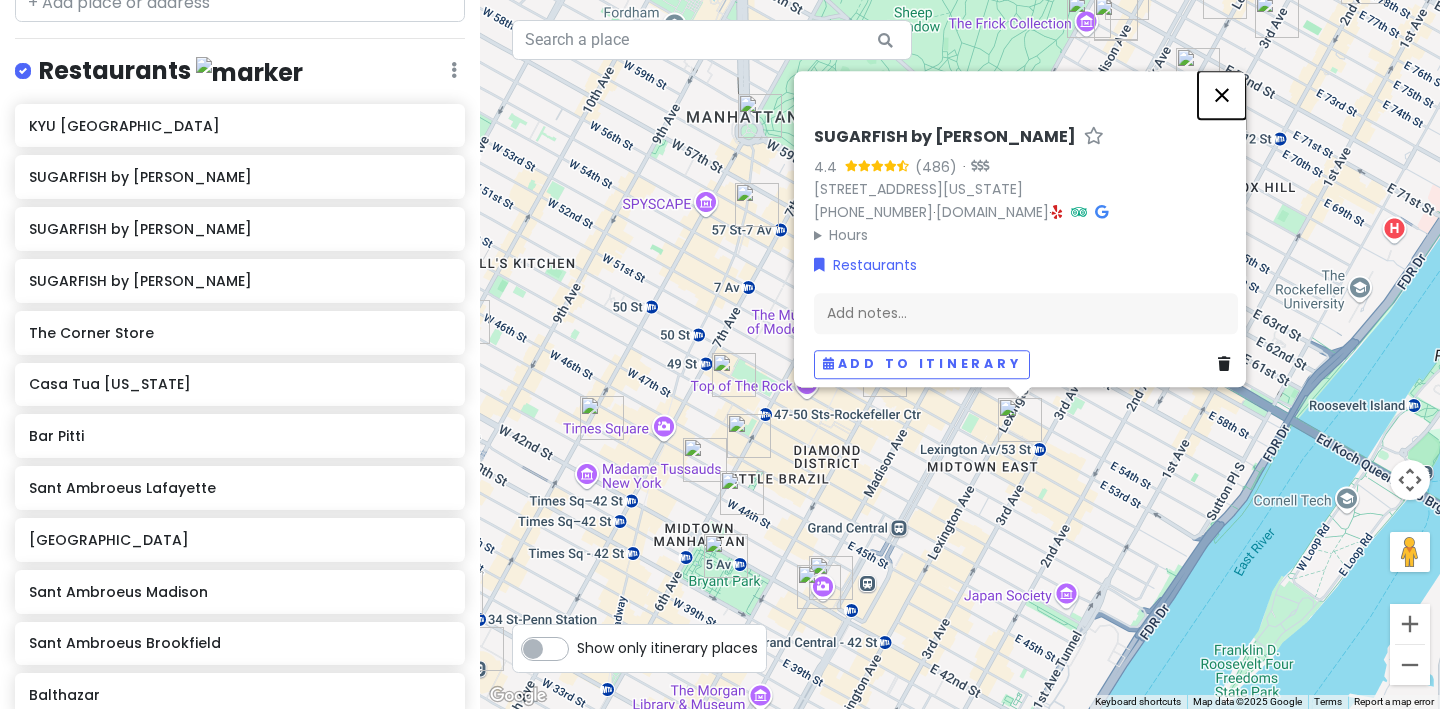 click at bounding box center [1222, 95] 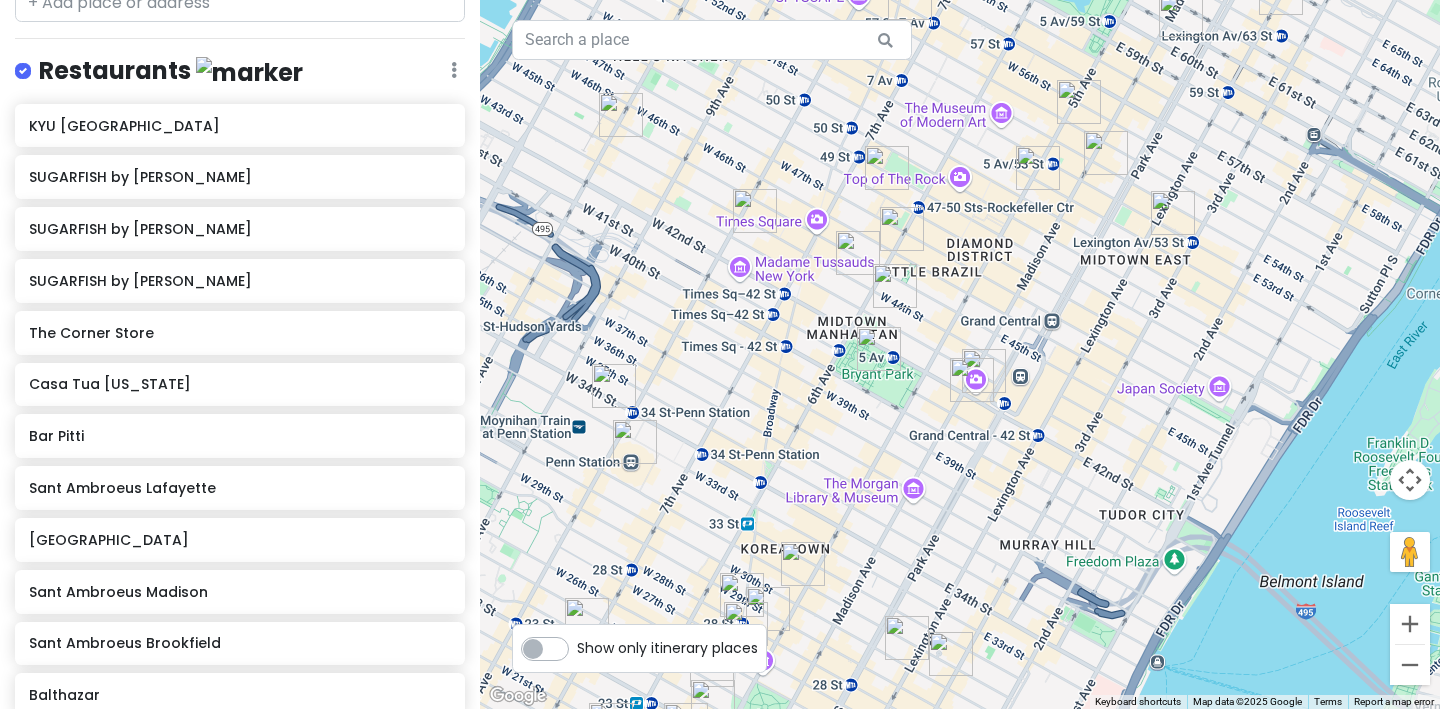 drag, startPoint x: 936, startPoint y: 489, endPoint x: 1094, endPoint y: 273, distance: 267.61914 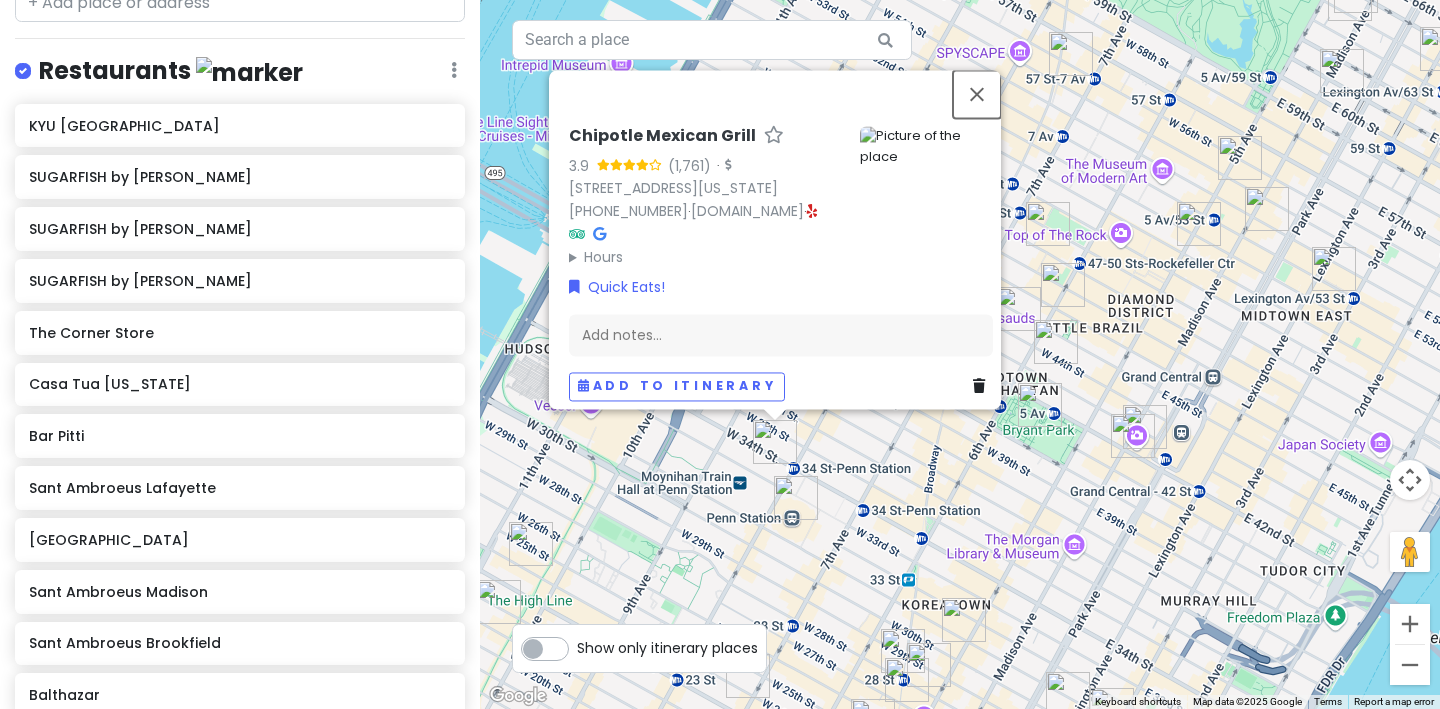 click at bounding box center (977, 94) 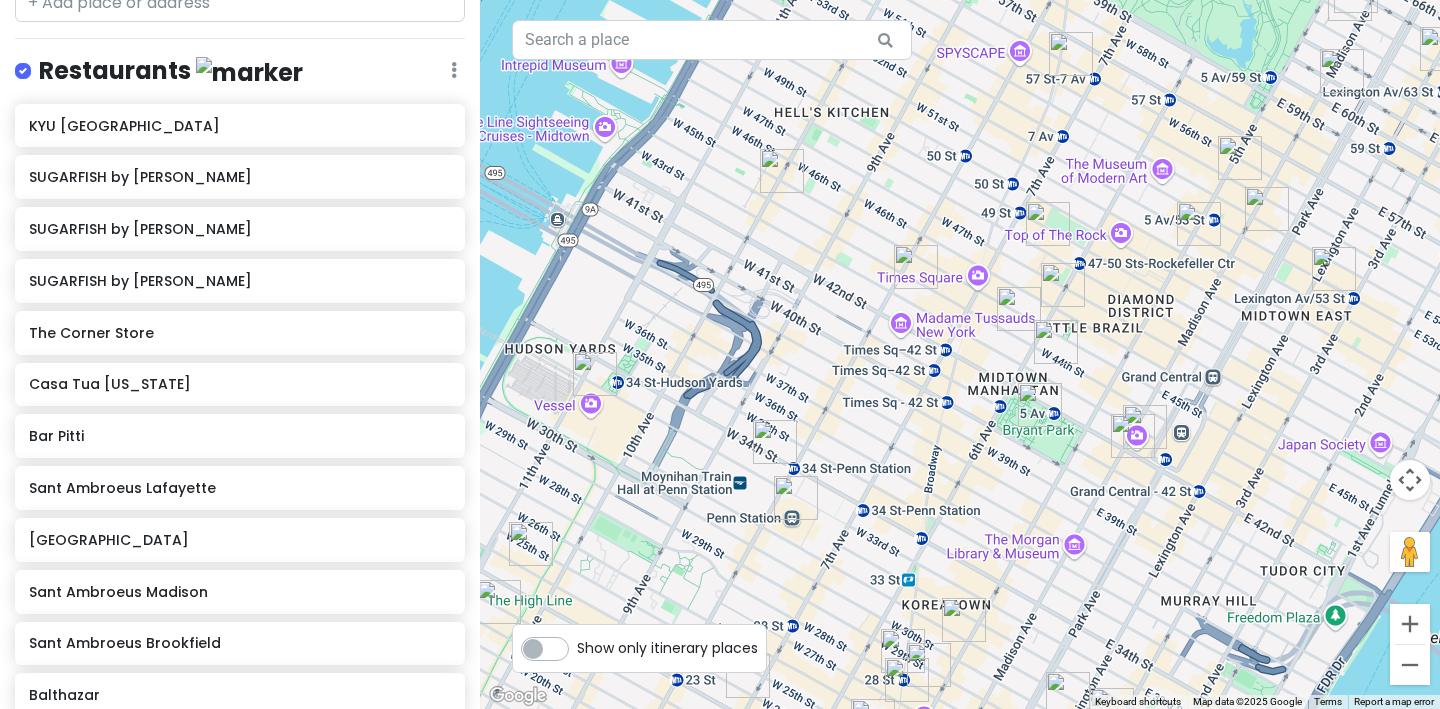click at bounding box center (1334, 269) 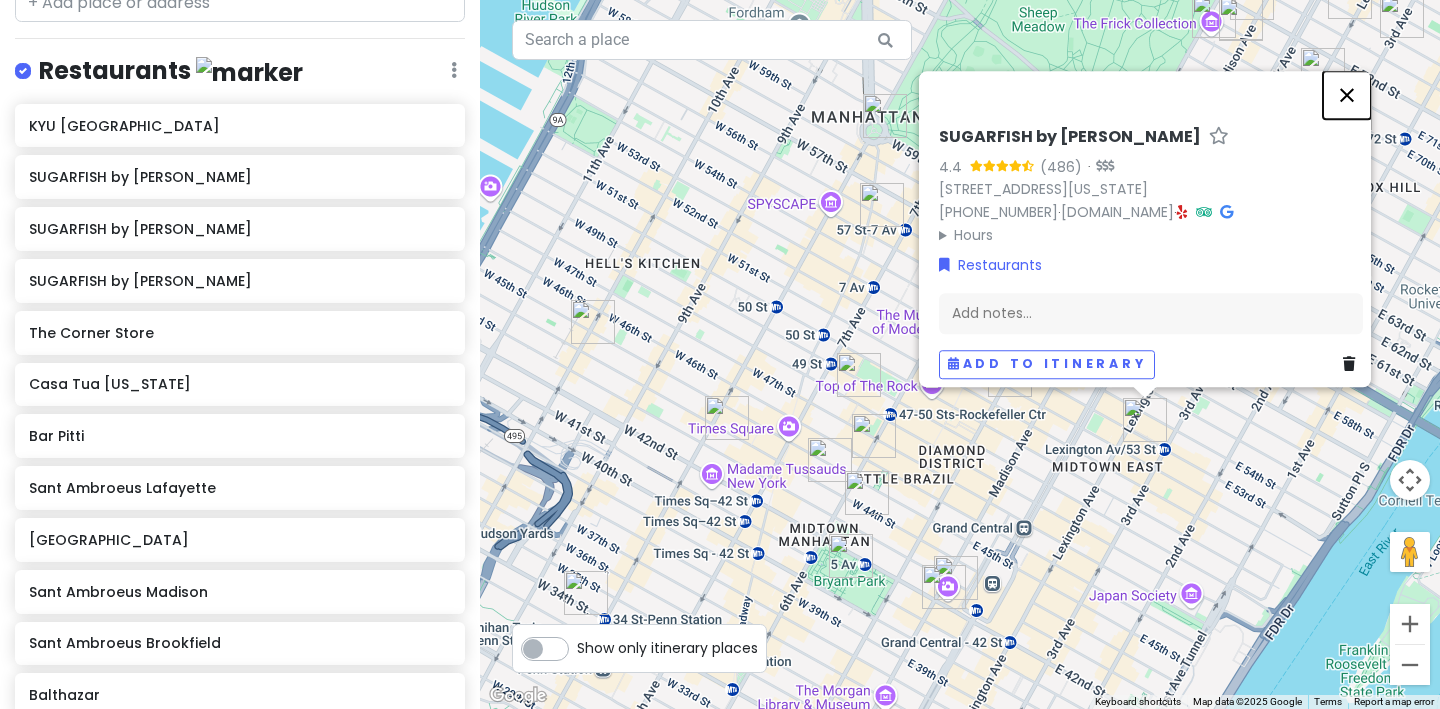 click at bounding box center (1347, 95) 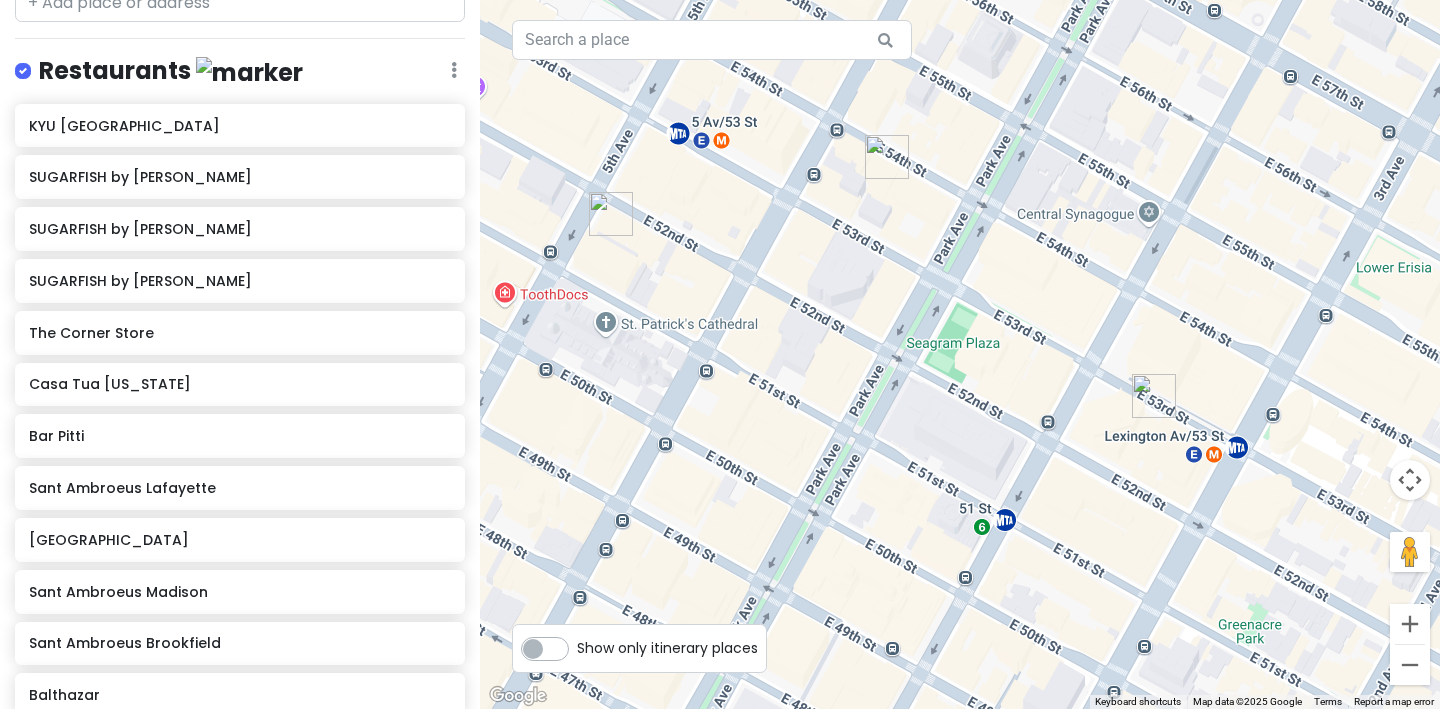 click on "To navigate, press the arrow keys." at bounding box center (960, 354) 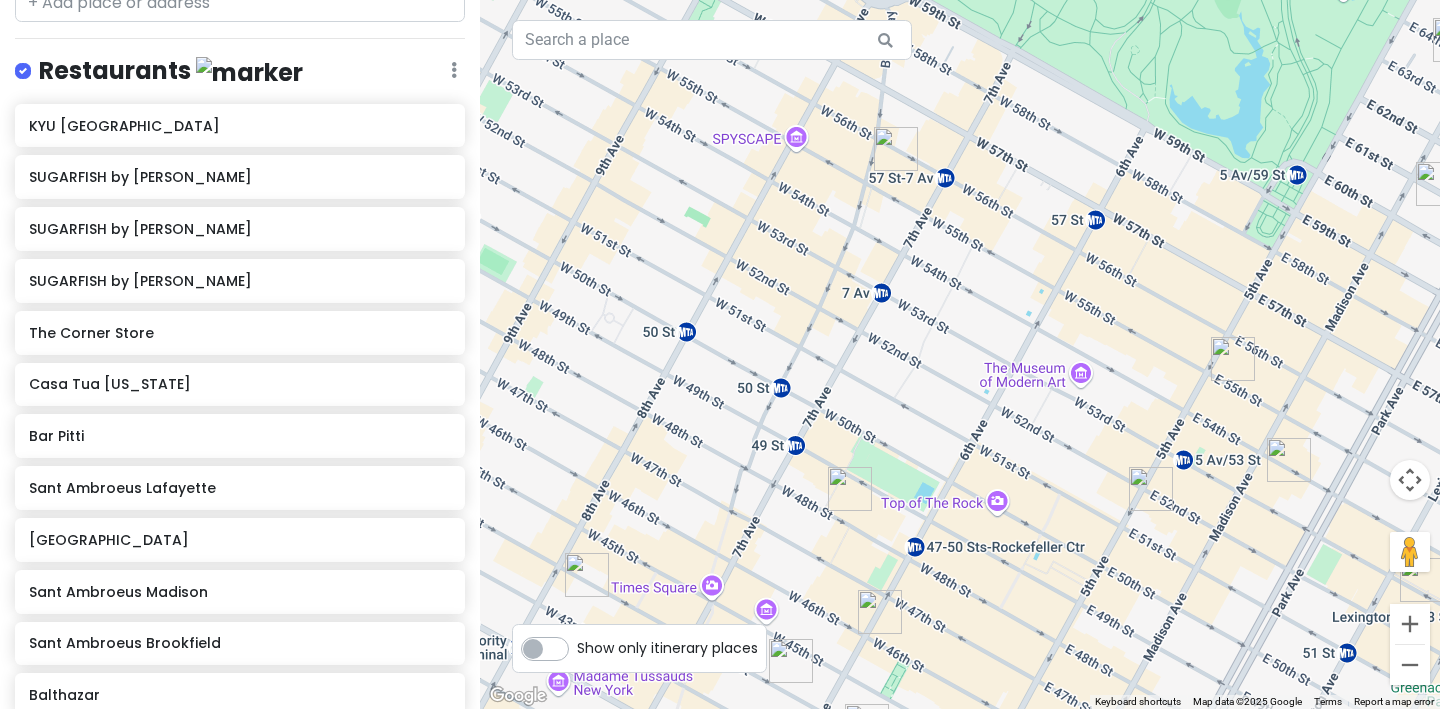 drag, startPoint x: 911, startPoint y: 262, endPoint x: 1194, endPoint y: 506, distance: 373.66428 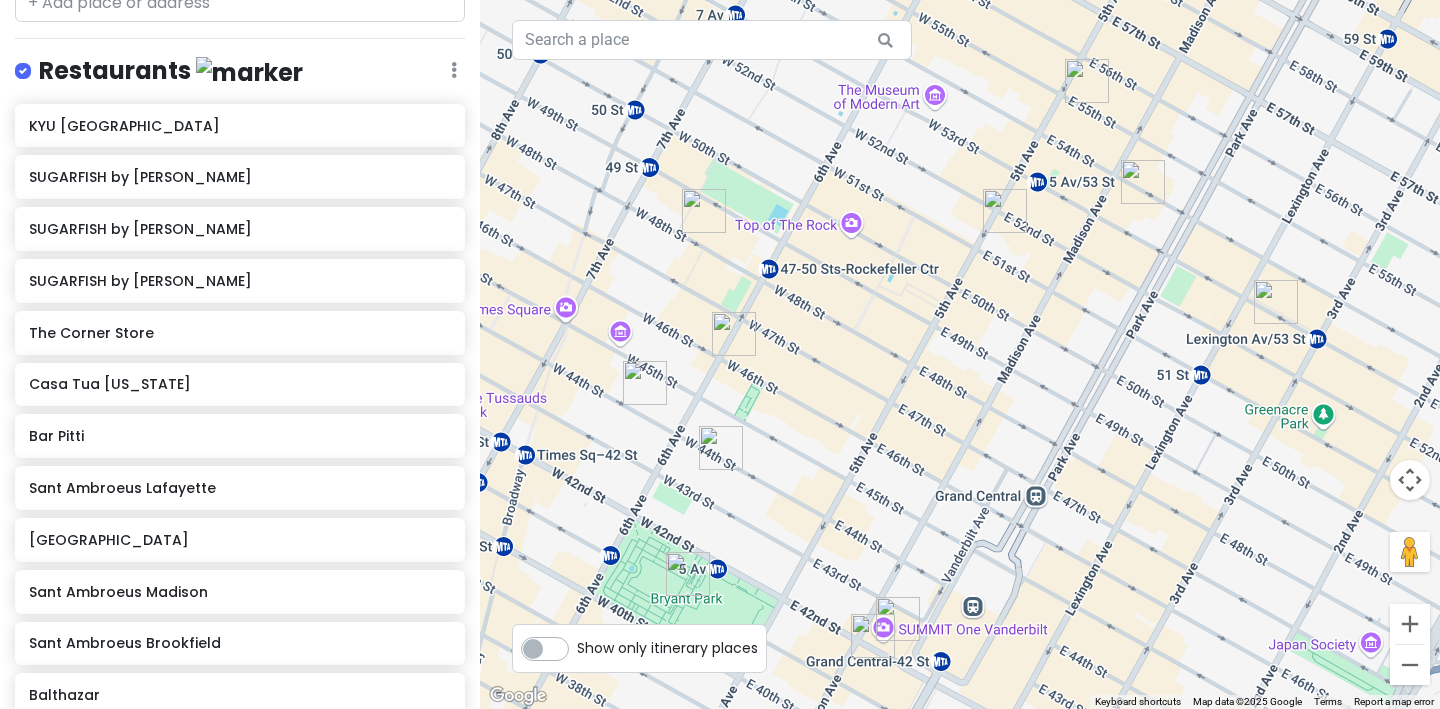 drag, startPoint x: 1155, startPoint y: 466, endPoint x: 1003, endPoint y: 175, distance: 328.30627 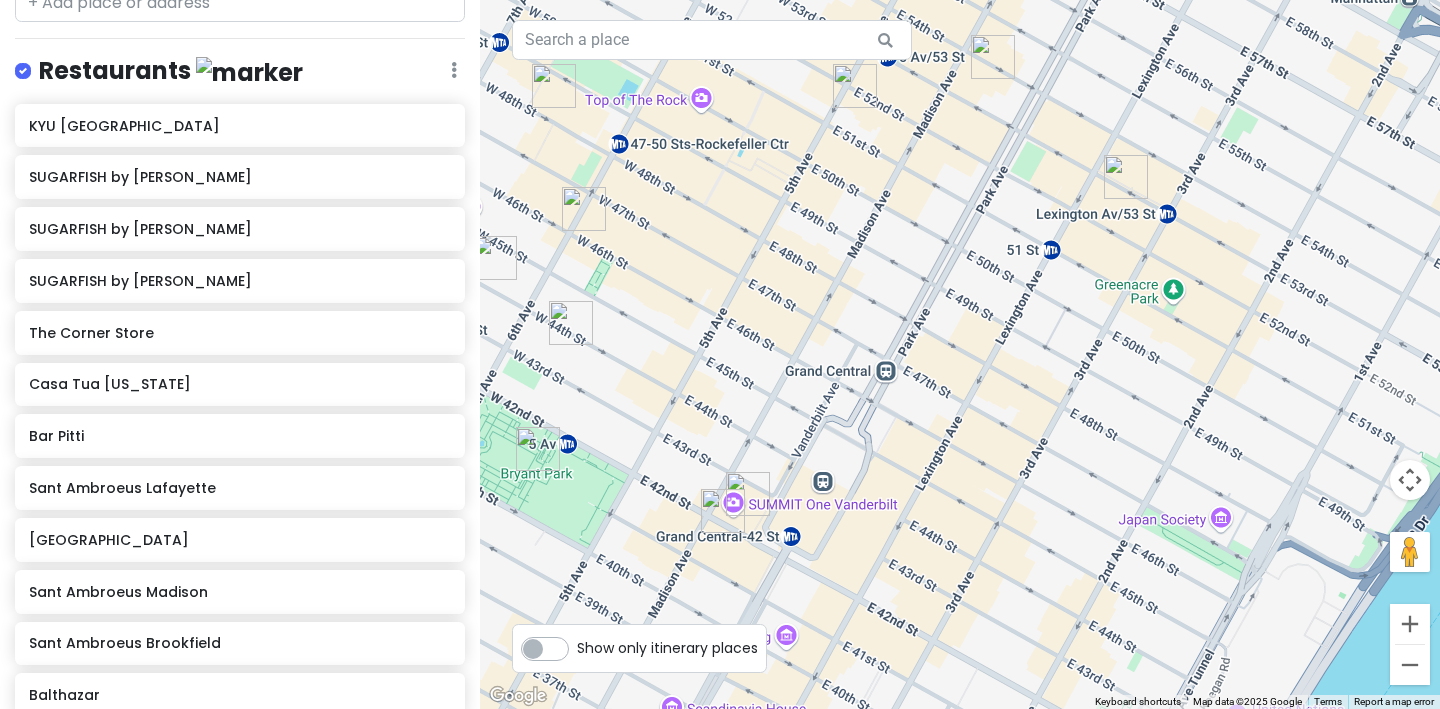 drag, startPoint x: 1061, startPoint y: 358, endPoint x: 912, endPoint y: 238, distance: 191.31387 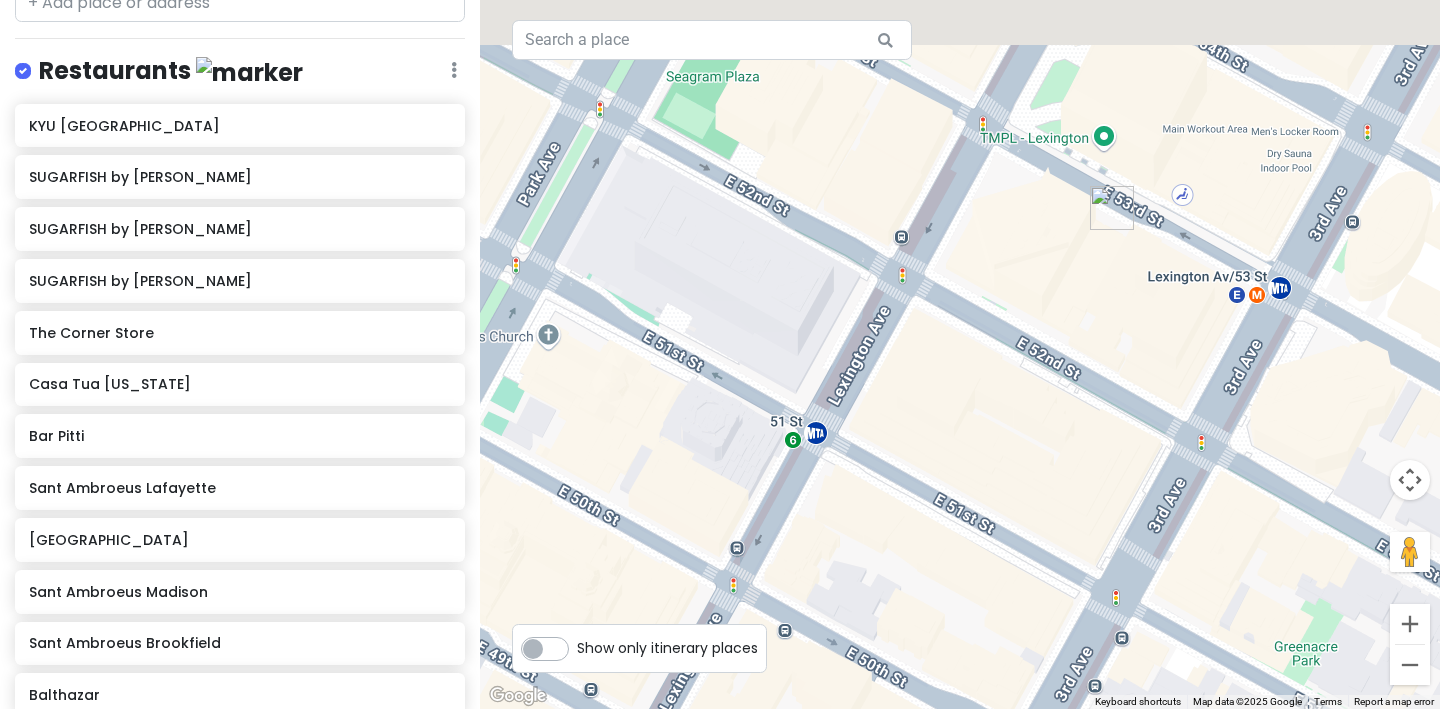 drag, startPoint x: 1185, startPoint y: 104, endPoint x: 1130, endPoint y: 335, distance: 237.45737 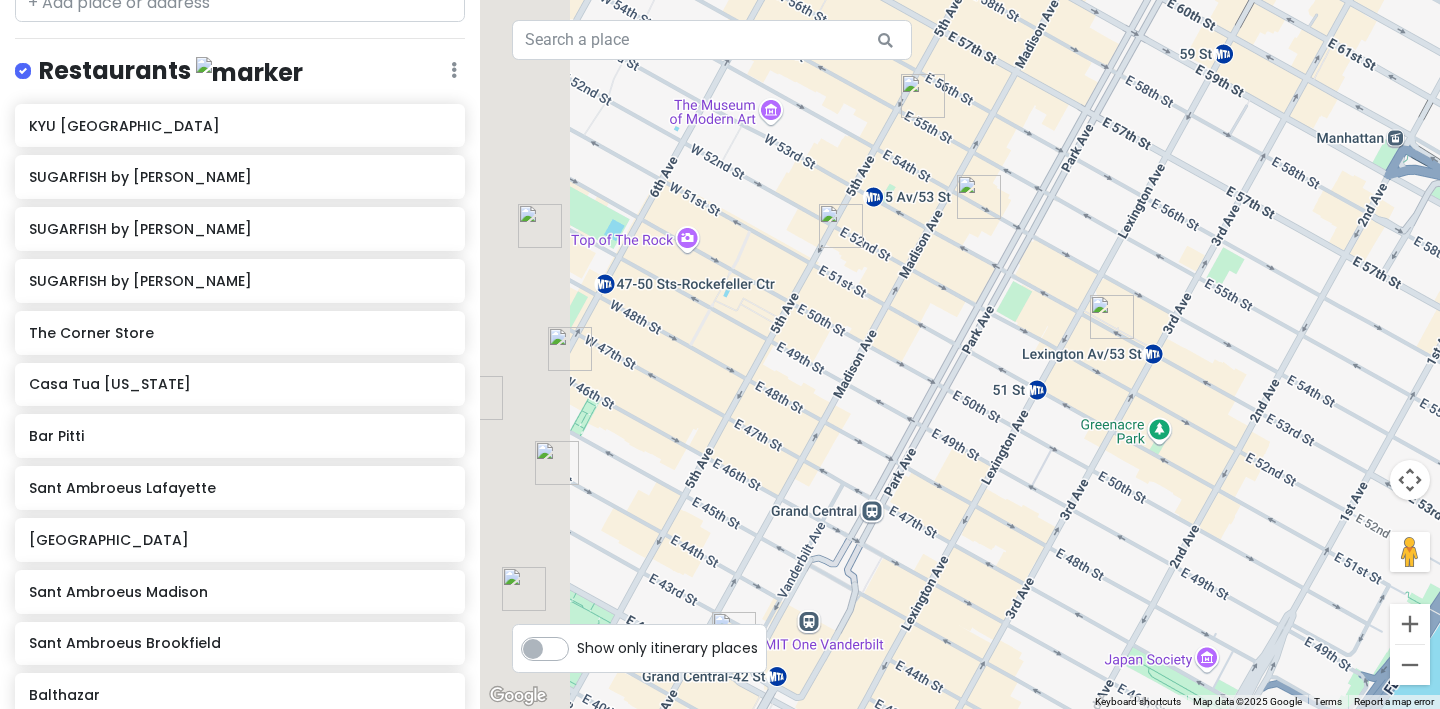 drag, startPoint x: 856, startPoint y: 351, endPoint x: 1192, endPoint y: 298, distance: 340.1544 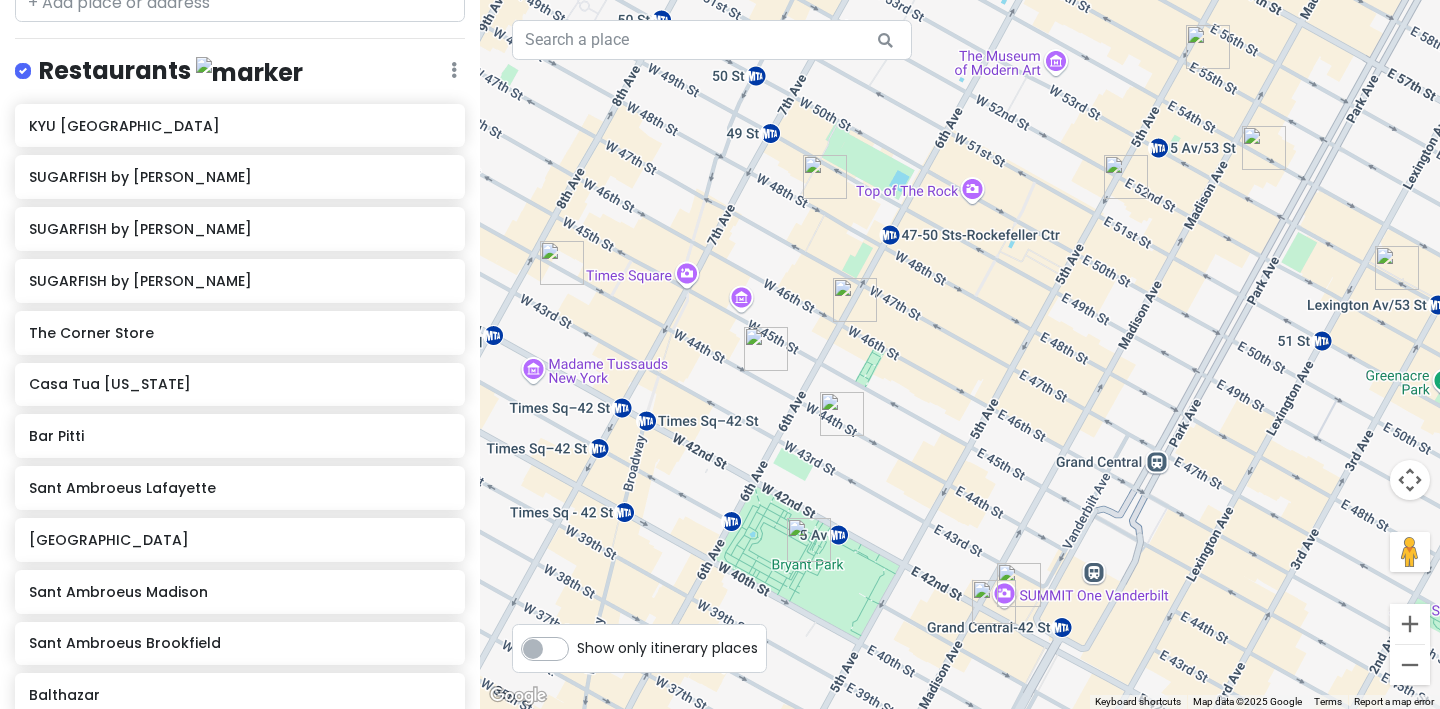 click at bounding box center [1126, 177] 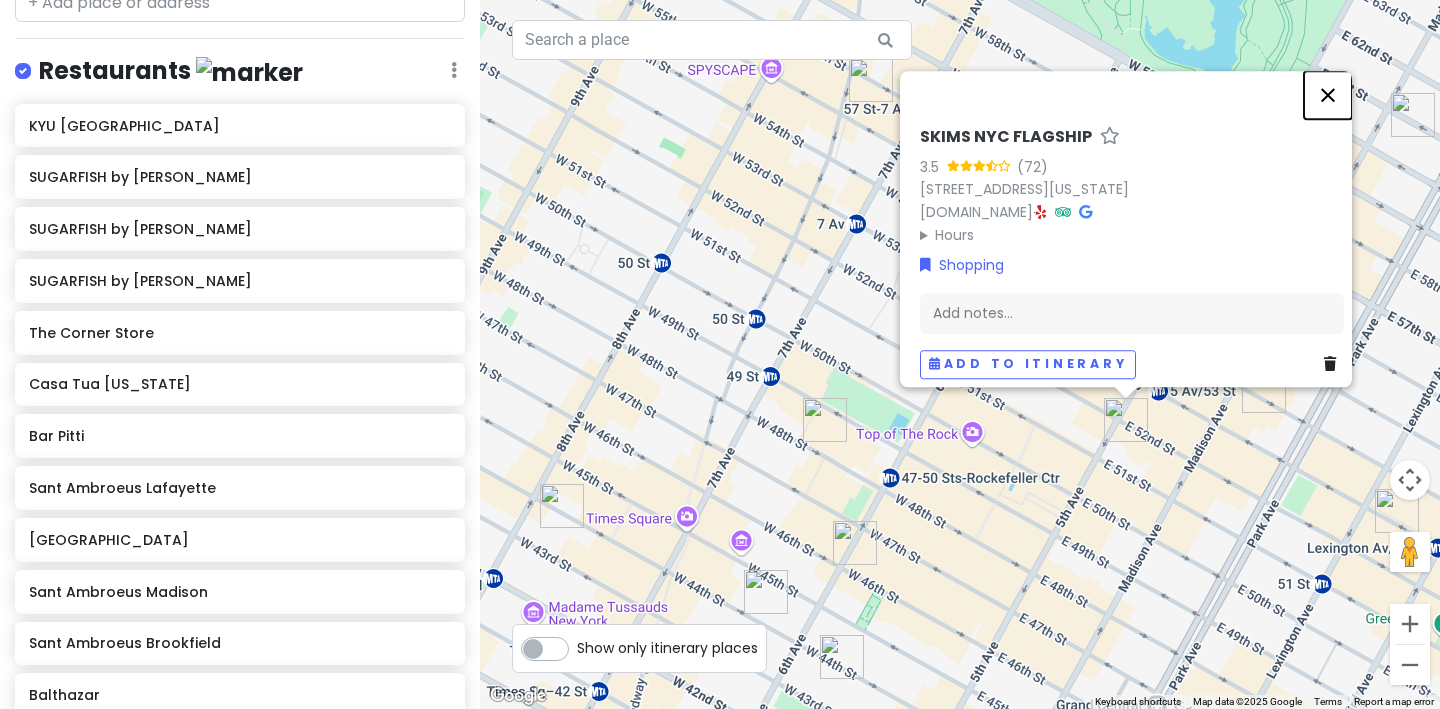 click at bounding box center [1328, 95] 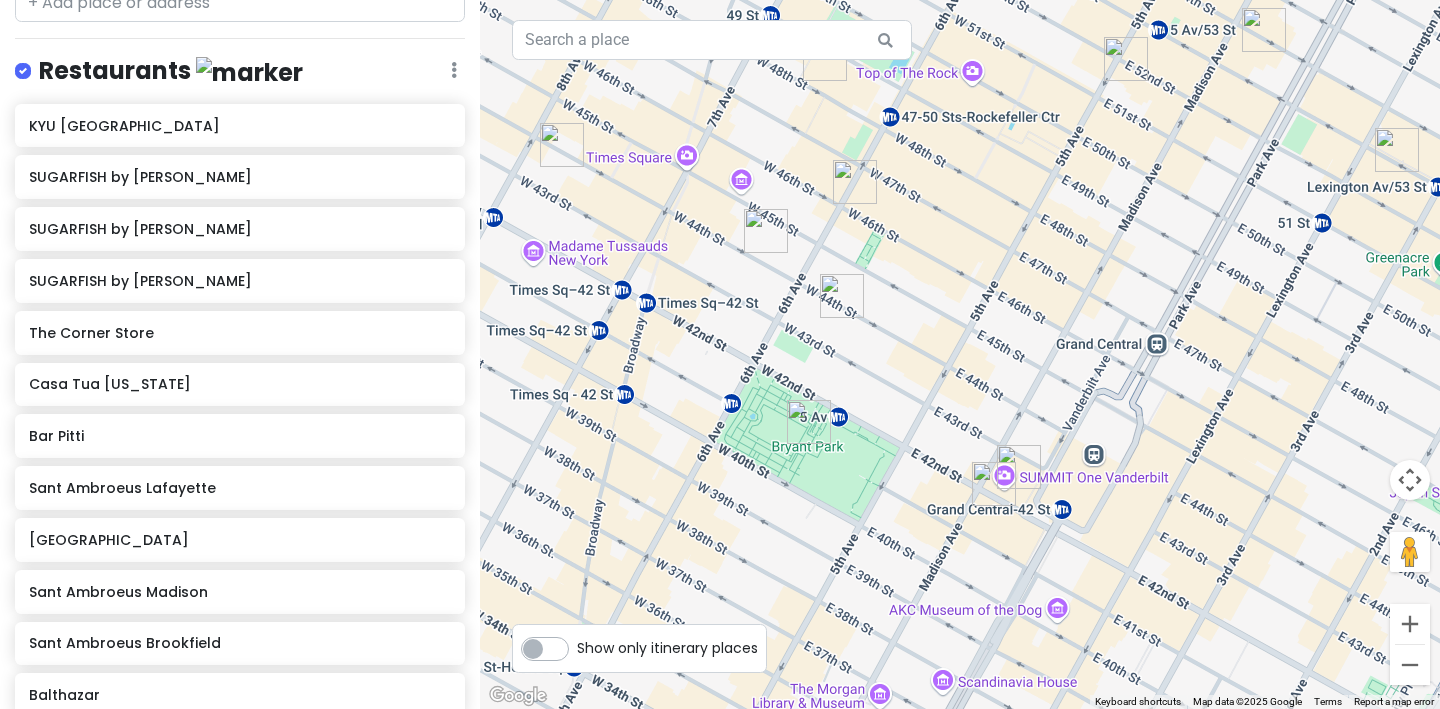 drag, startPoint x: 1257, startPoint y: 474, endPoint x: 1251, endPoint y: 75, distance: 399.0451 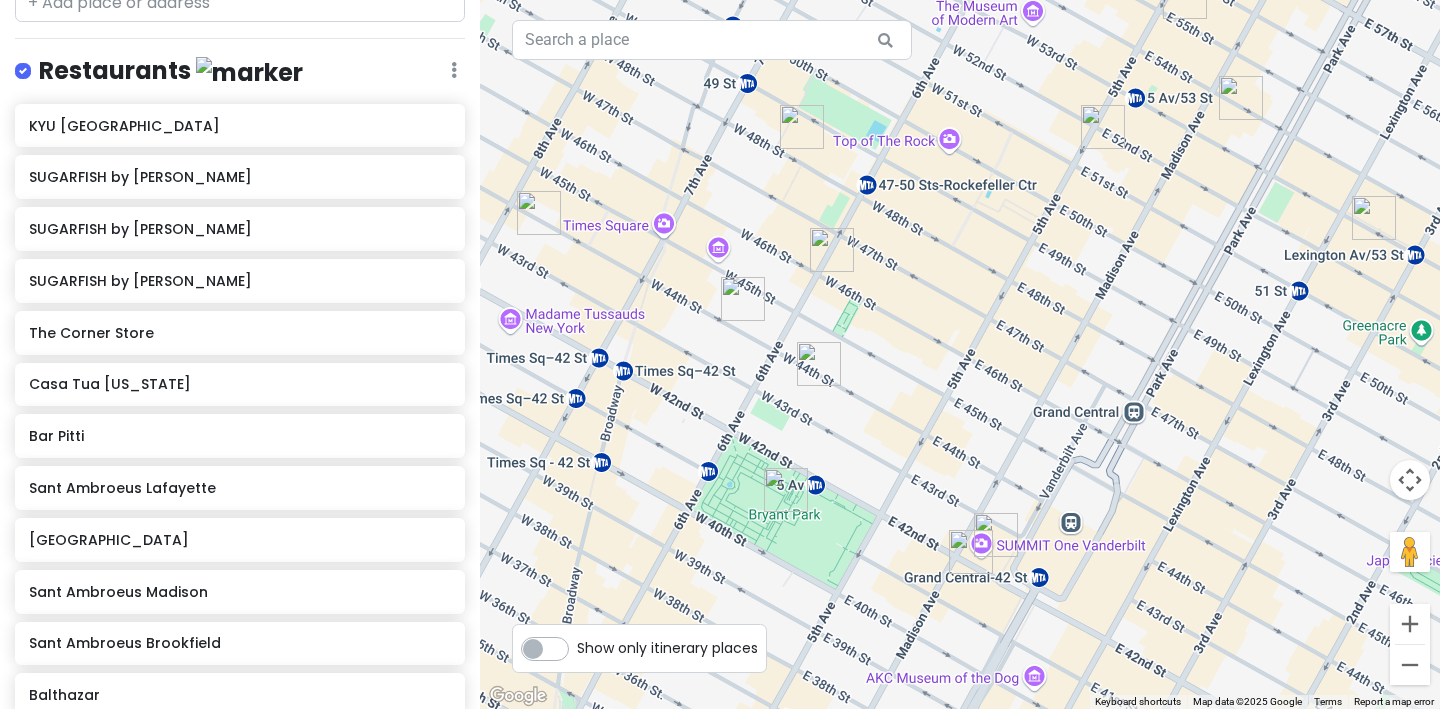 drag, startPoint x: 1070, startPoint y: 520, endPoint x: 1049, endPoint y: 613, distance: 95.34149 